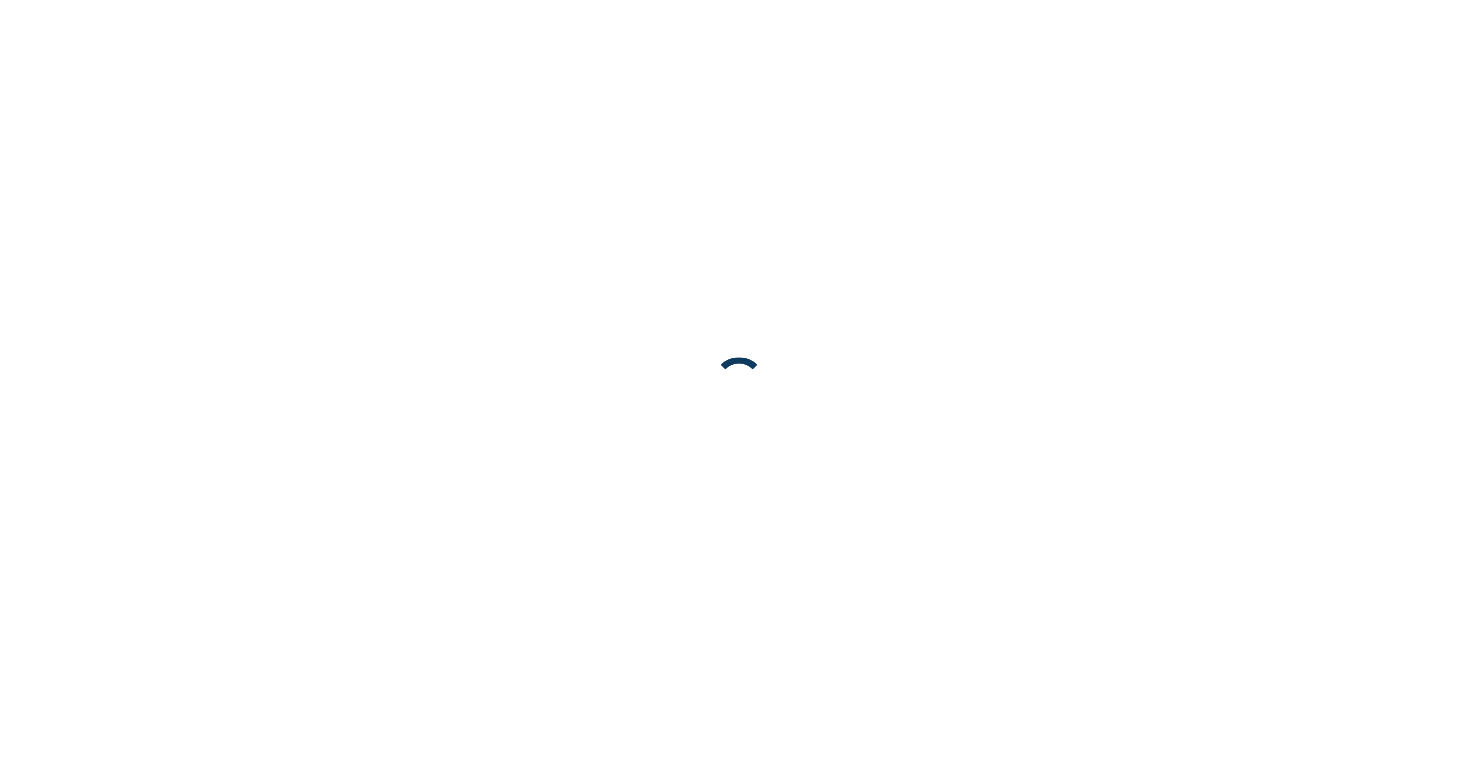 scroll, scrollTop: 0, scrollLeft: 0, axis: both 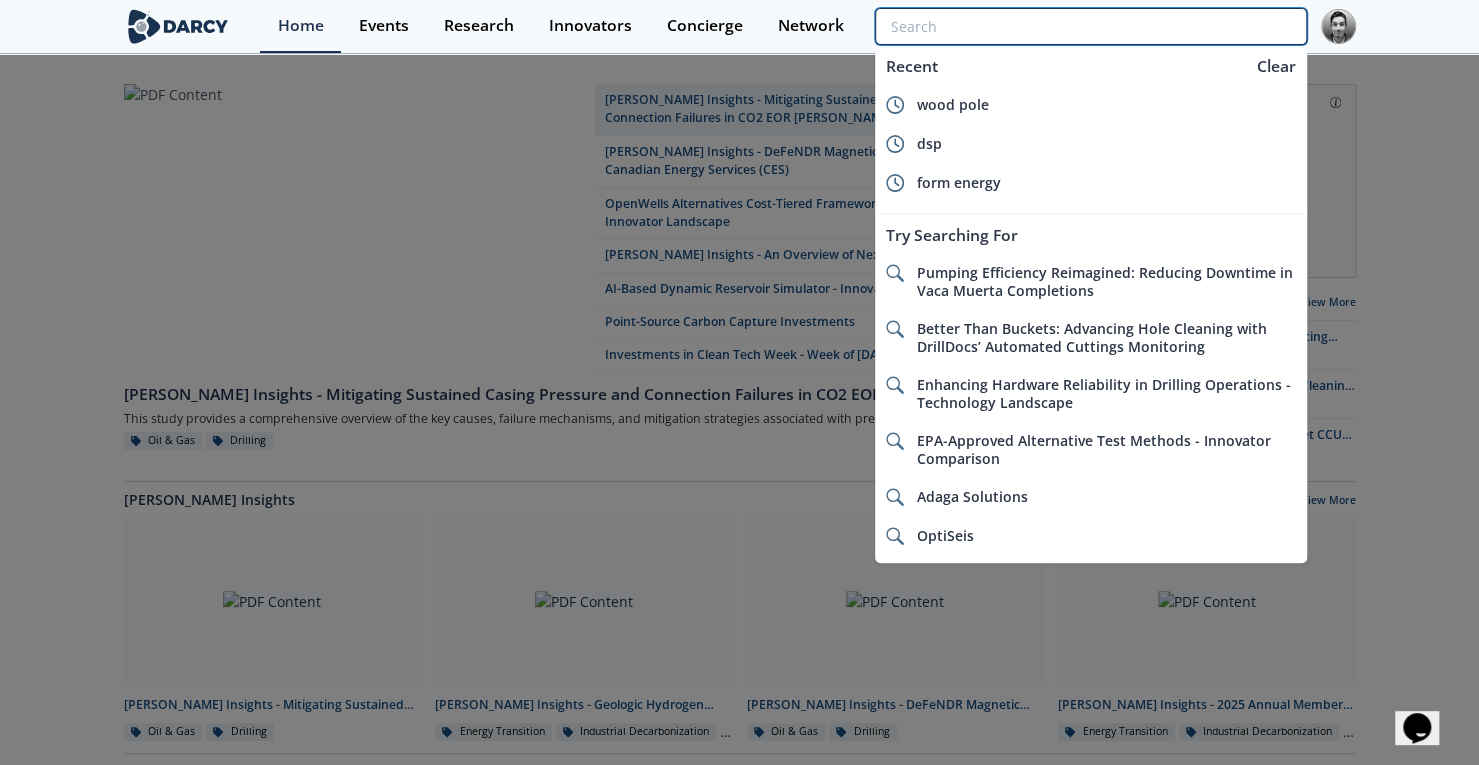click at bounding box center (1090, 26) 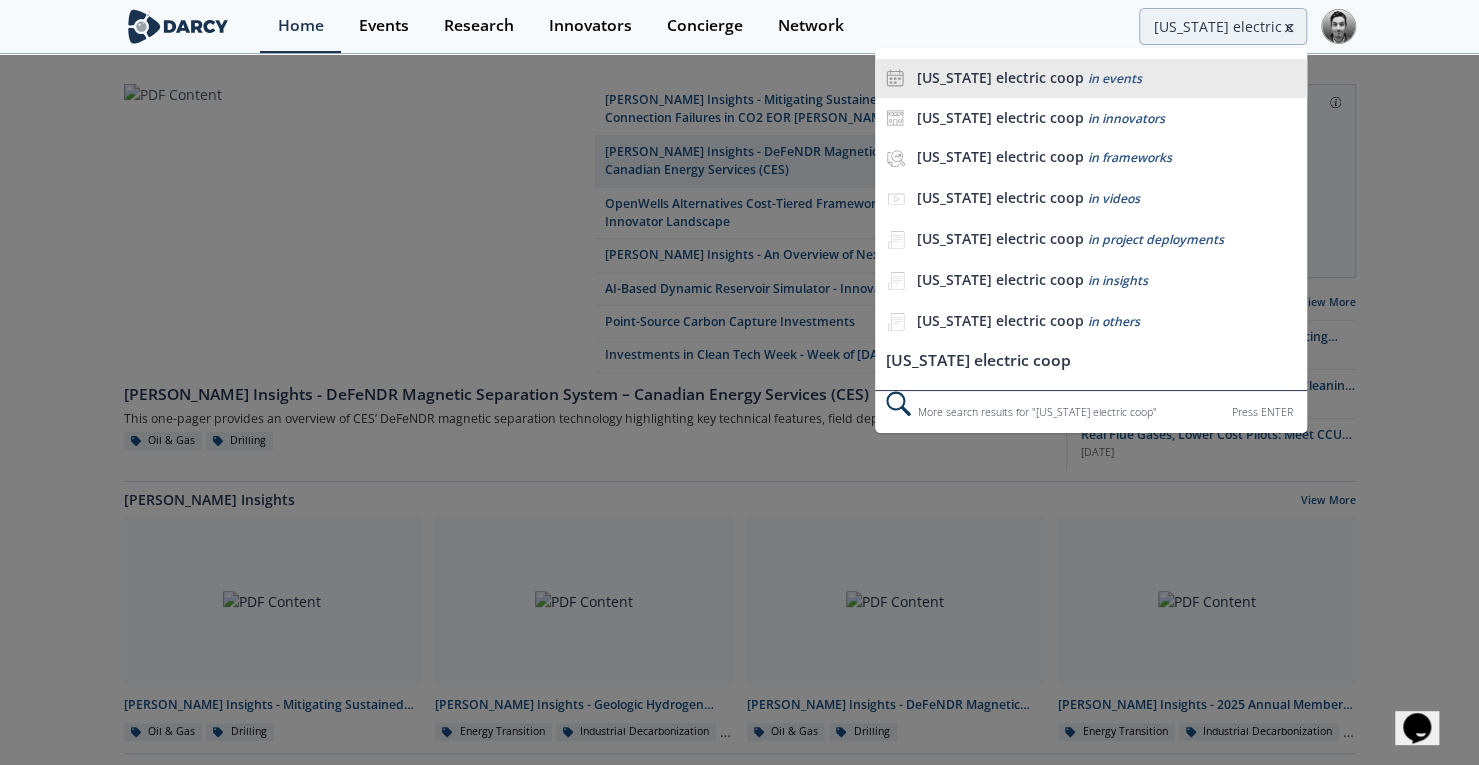click on "[US_STATE] electric coop
in events" at bounding box center (1106, 78) 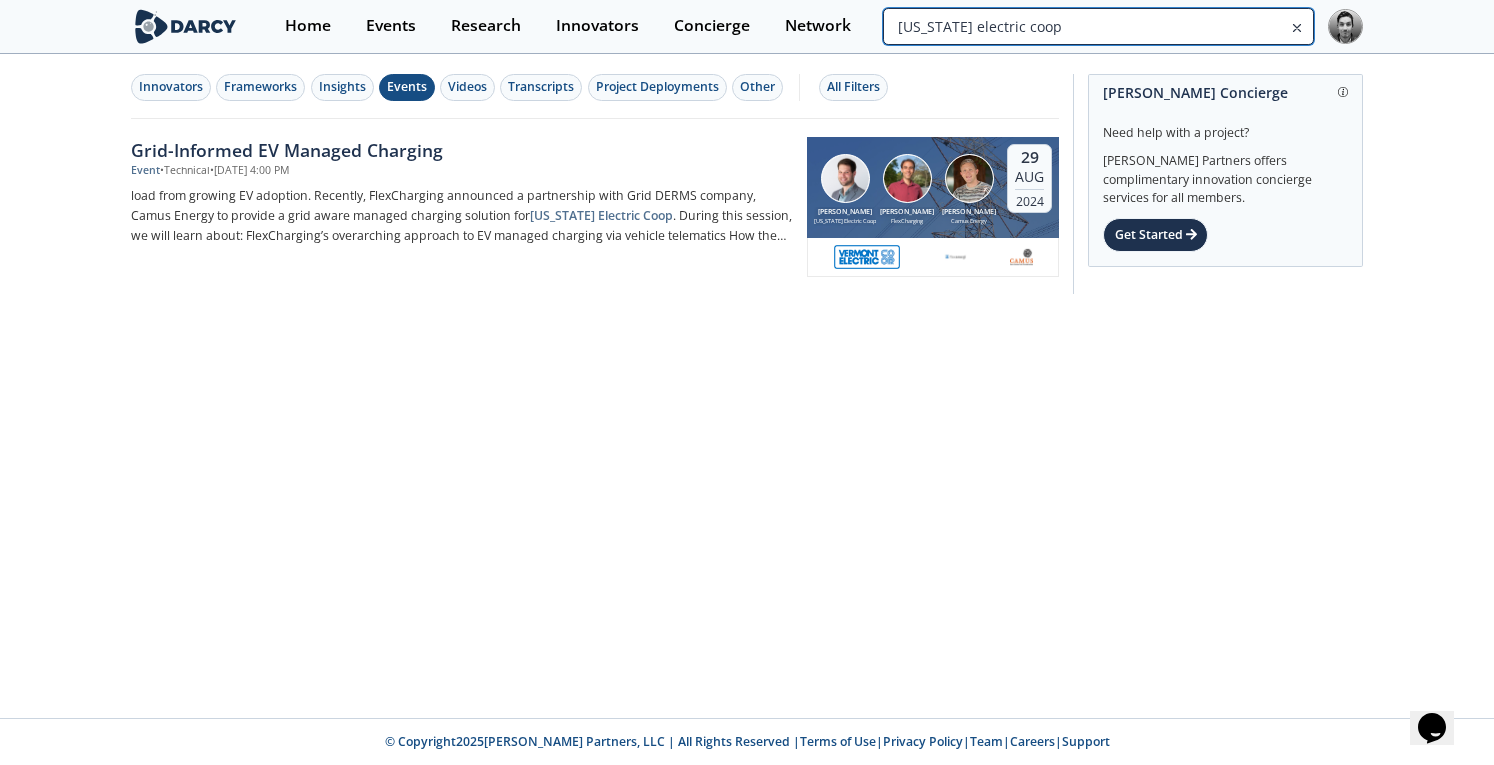 click on "[US_STATE] electric coop" at bounding box center (1098, 26) 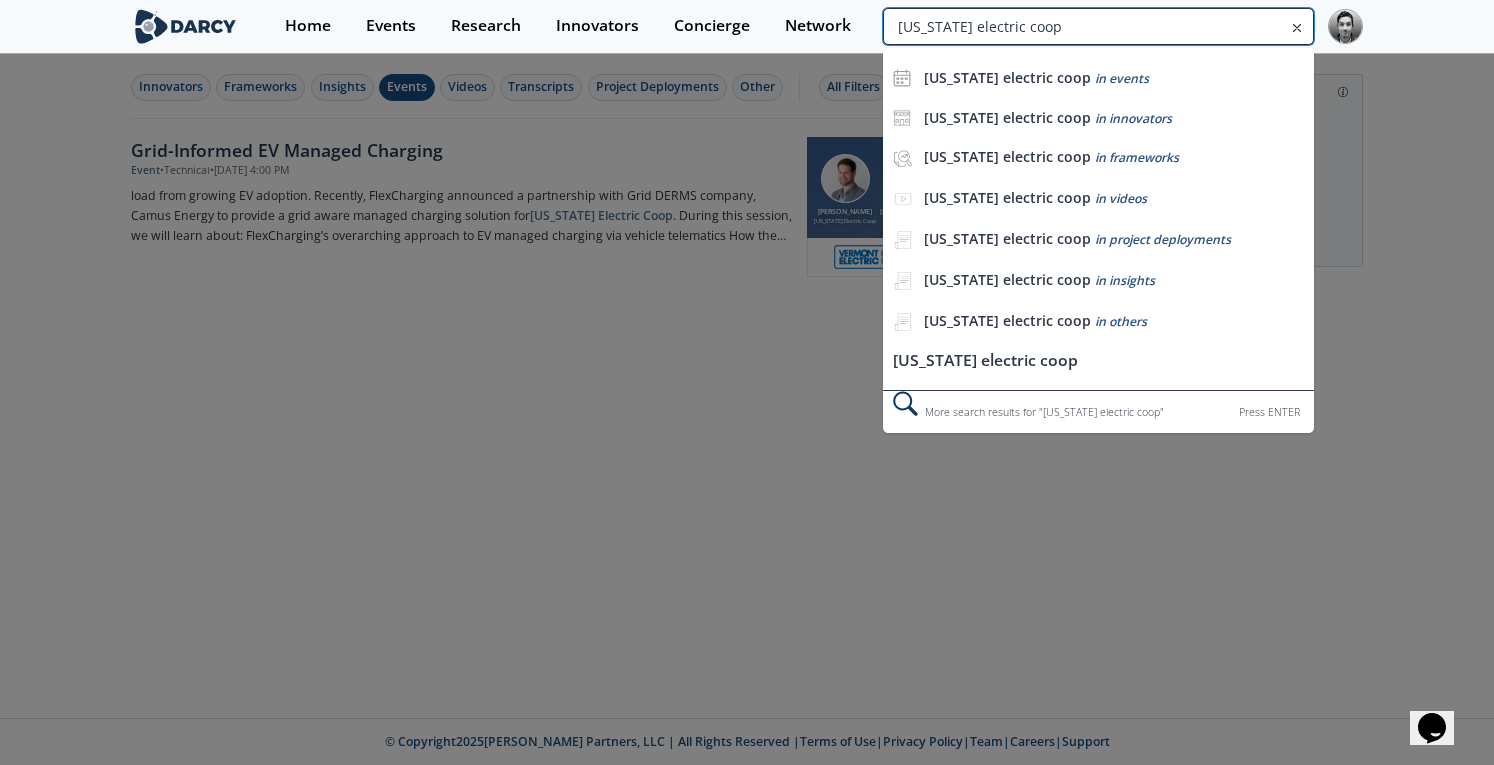 click on "[US_STATE] electric coop" at bounding box center (1098, 26) 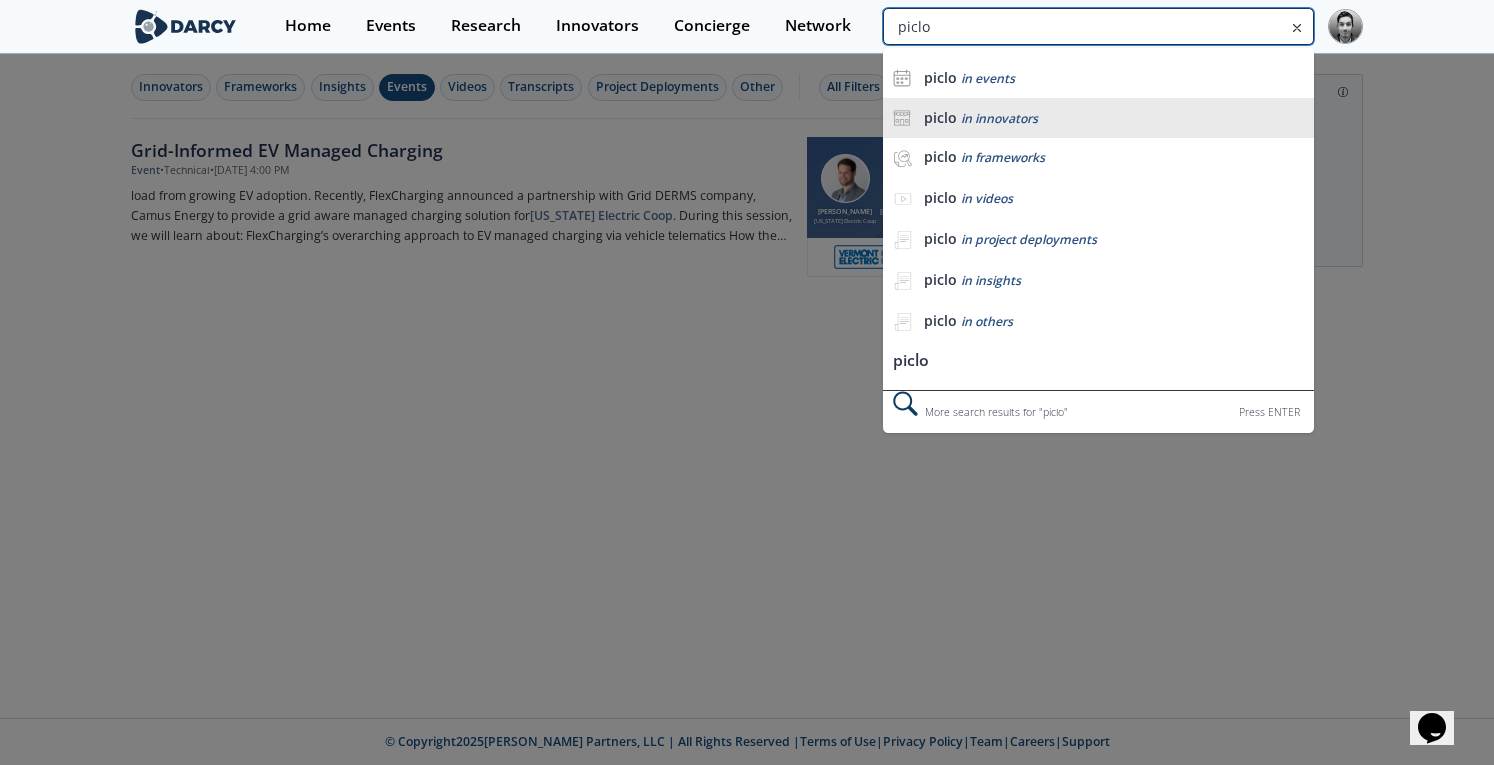 type on "piclo" 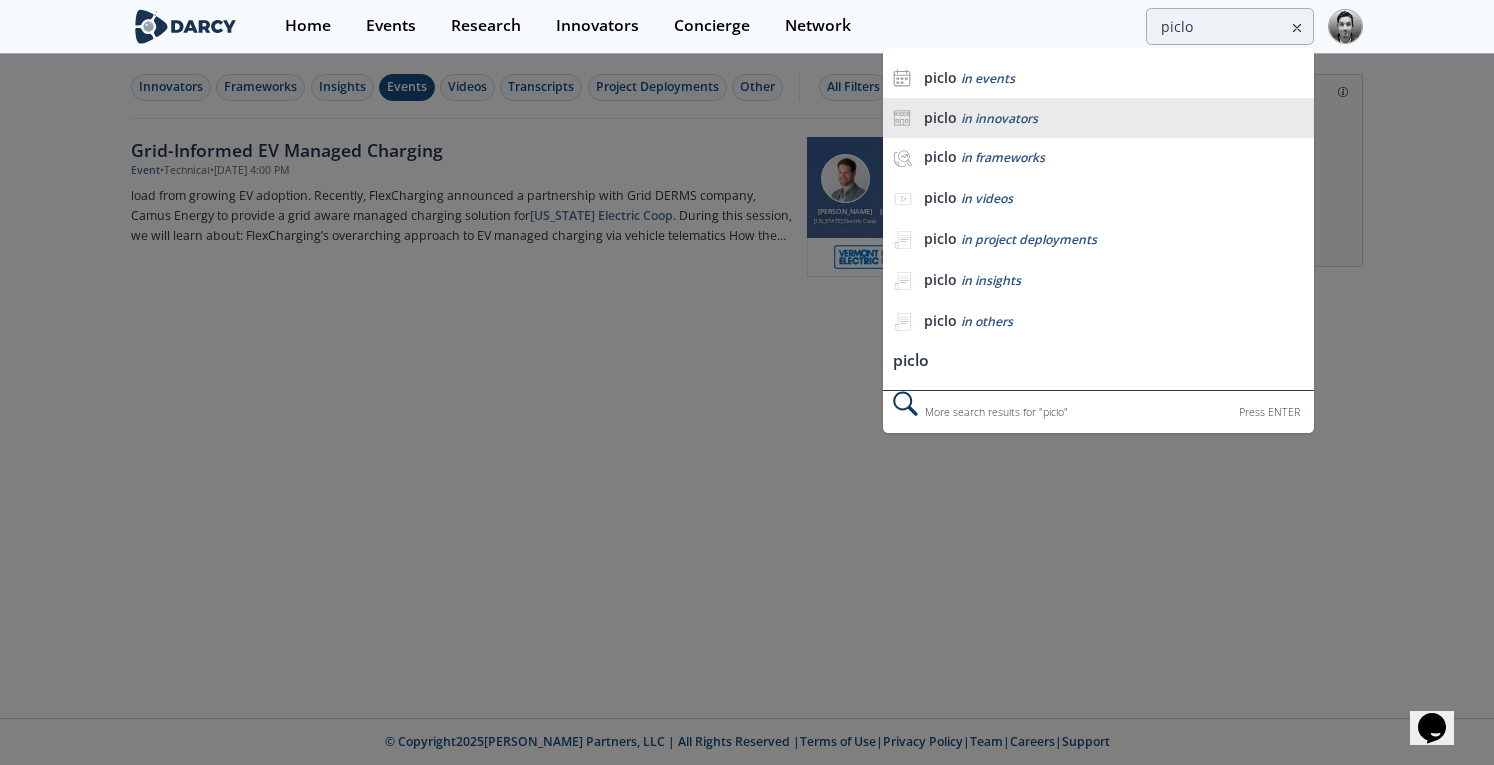 click on "piclo
in innovators" at bounding box center [1098, 118] 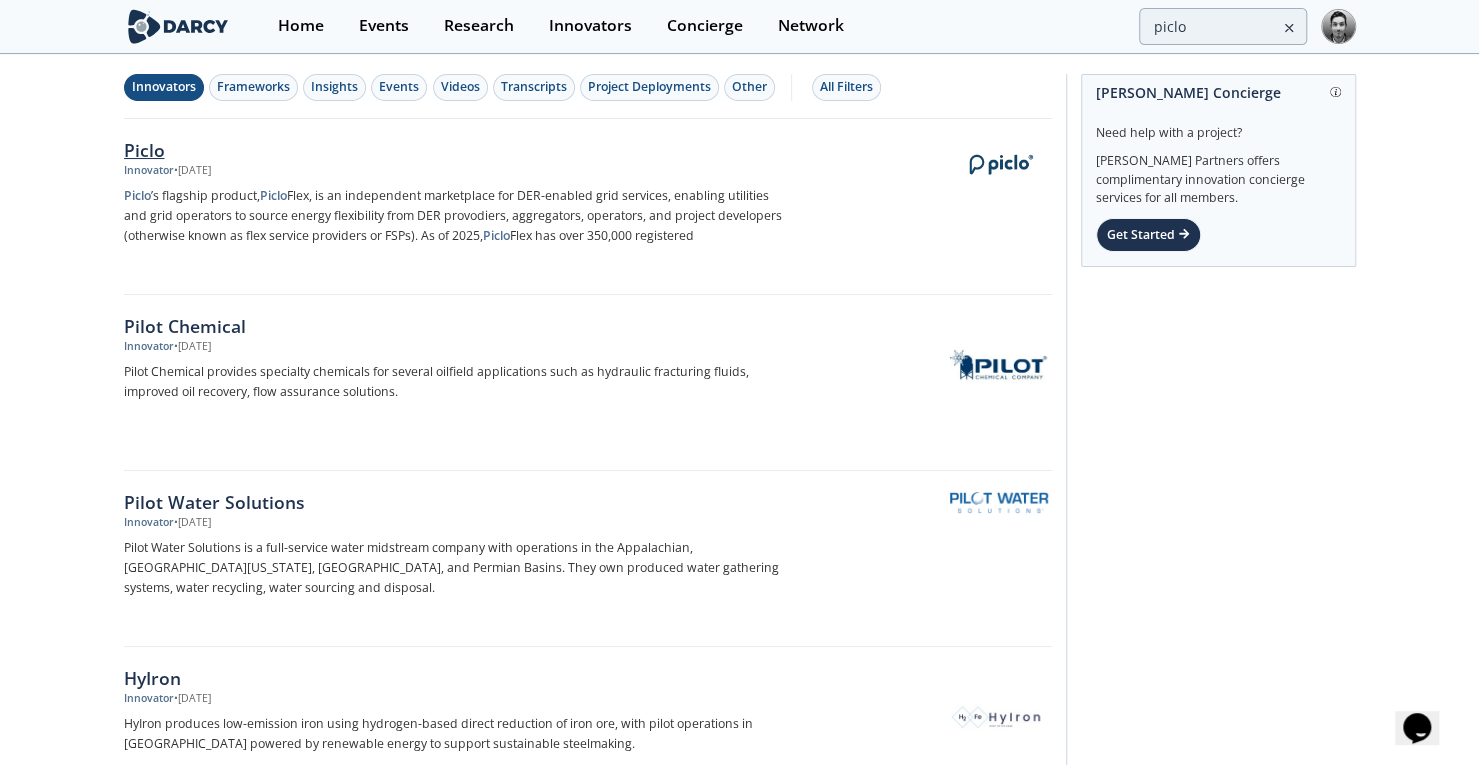 click on "Piclo" at bounding box center [455, 150] 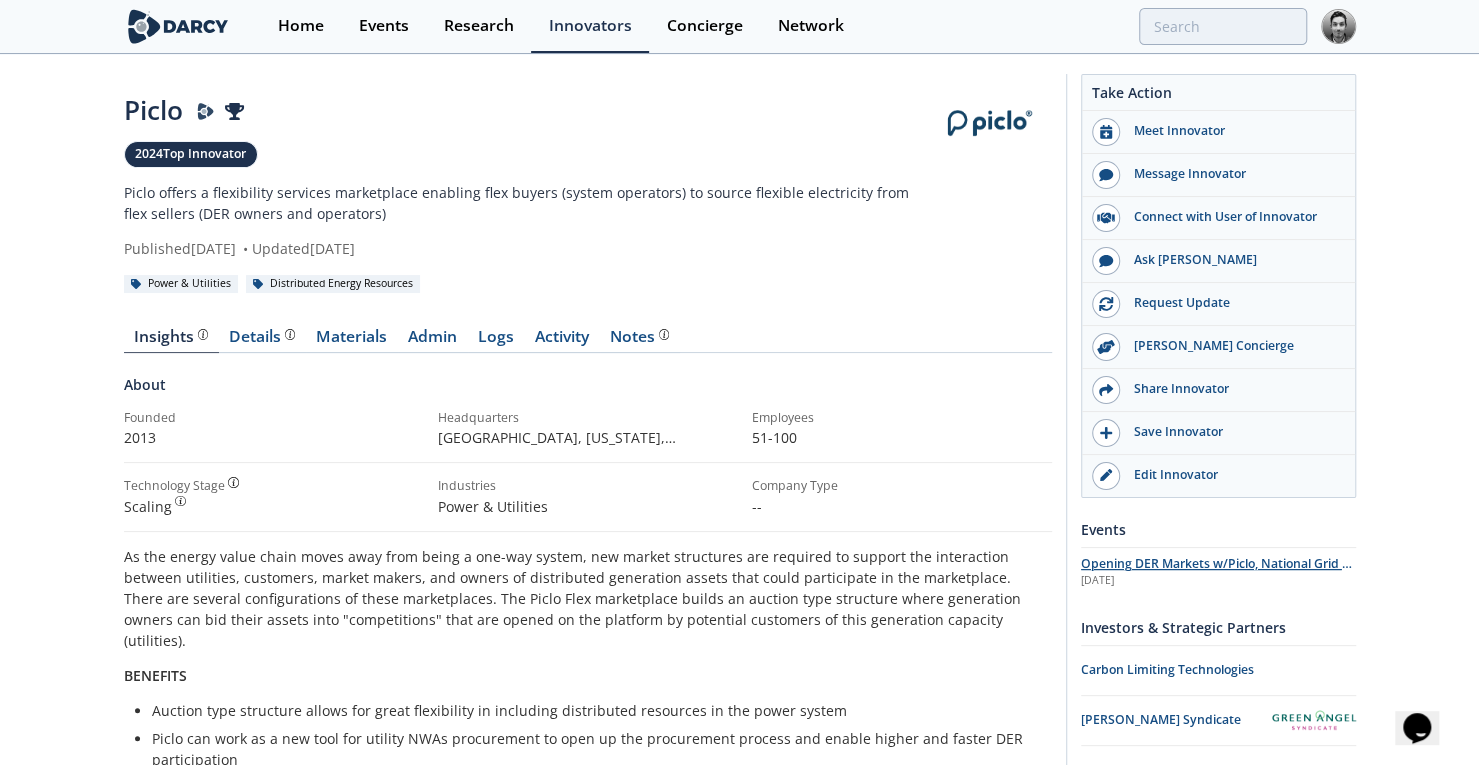 click on "Opening DER Markets w/Piclo, National Grid & SPEN" at bounding box center (1216, 572) 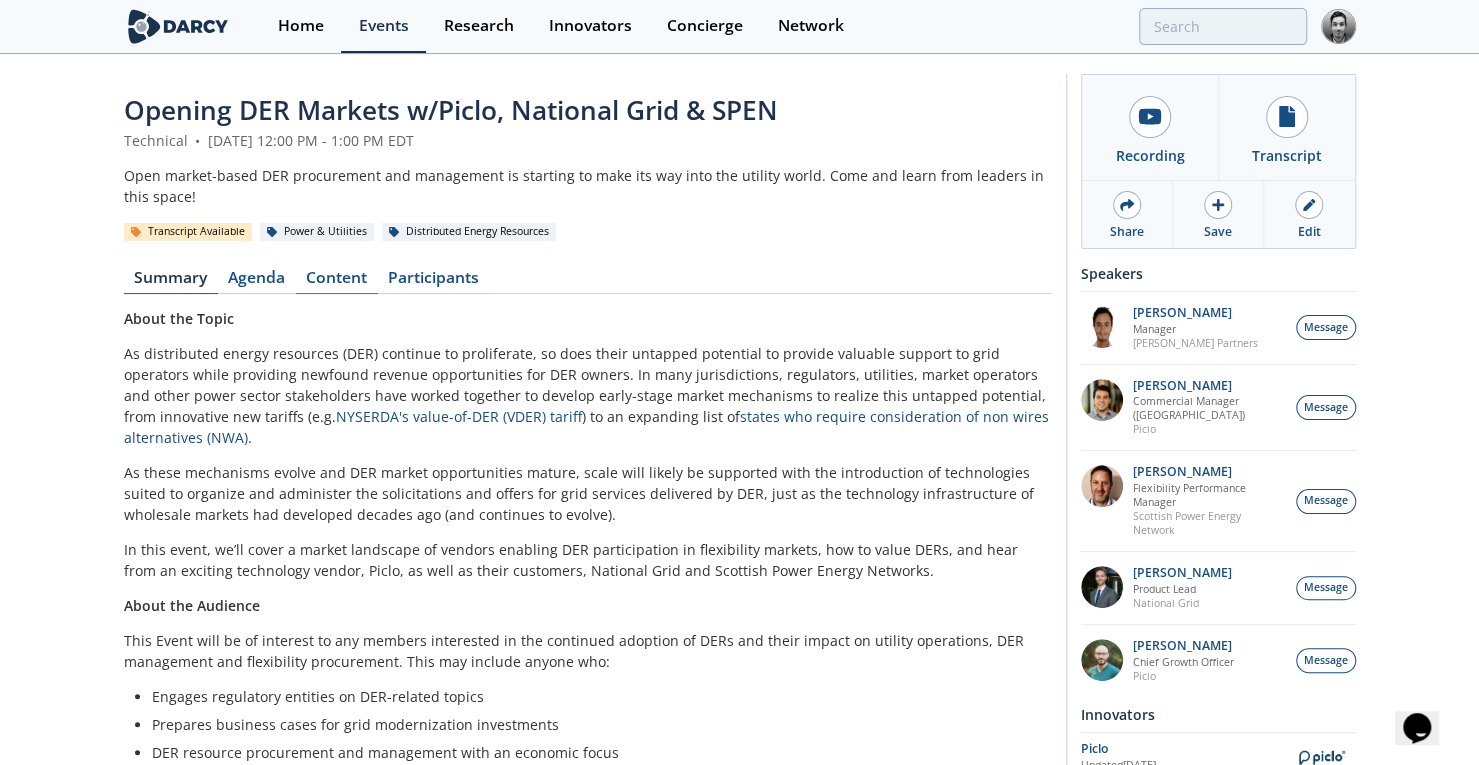 click on "Content" at bounding box center (337, 282) 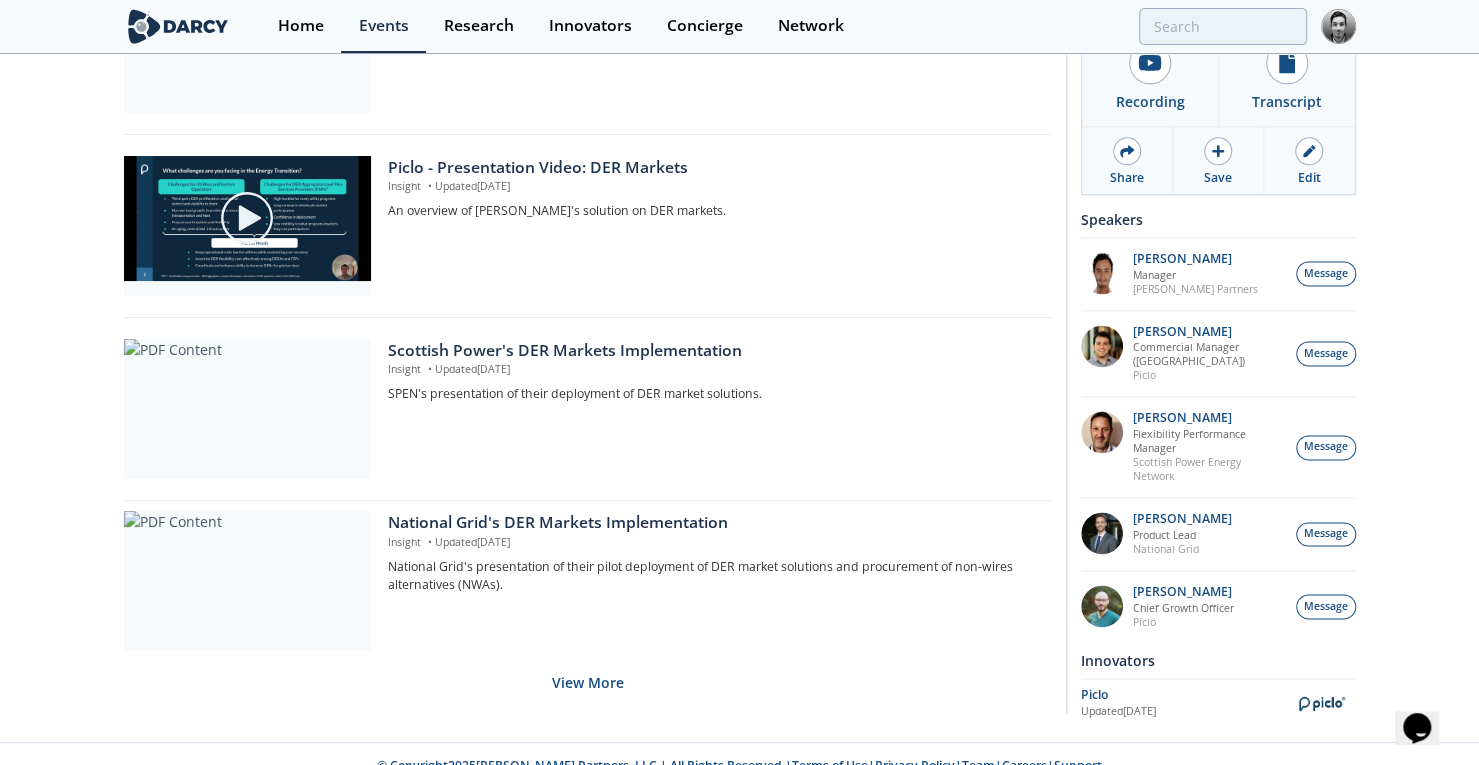 scroll, scrollTop: 1464, scrollLeft: 0, axis: vertical 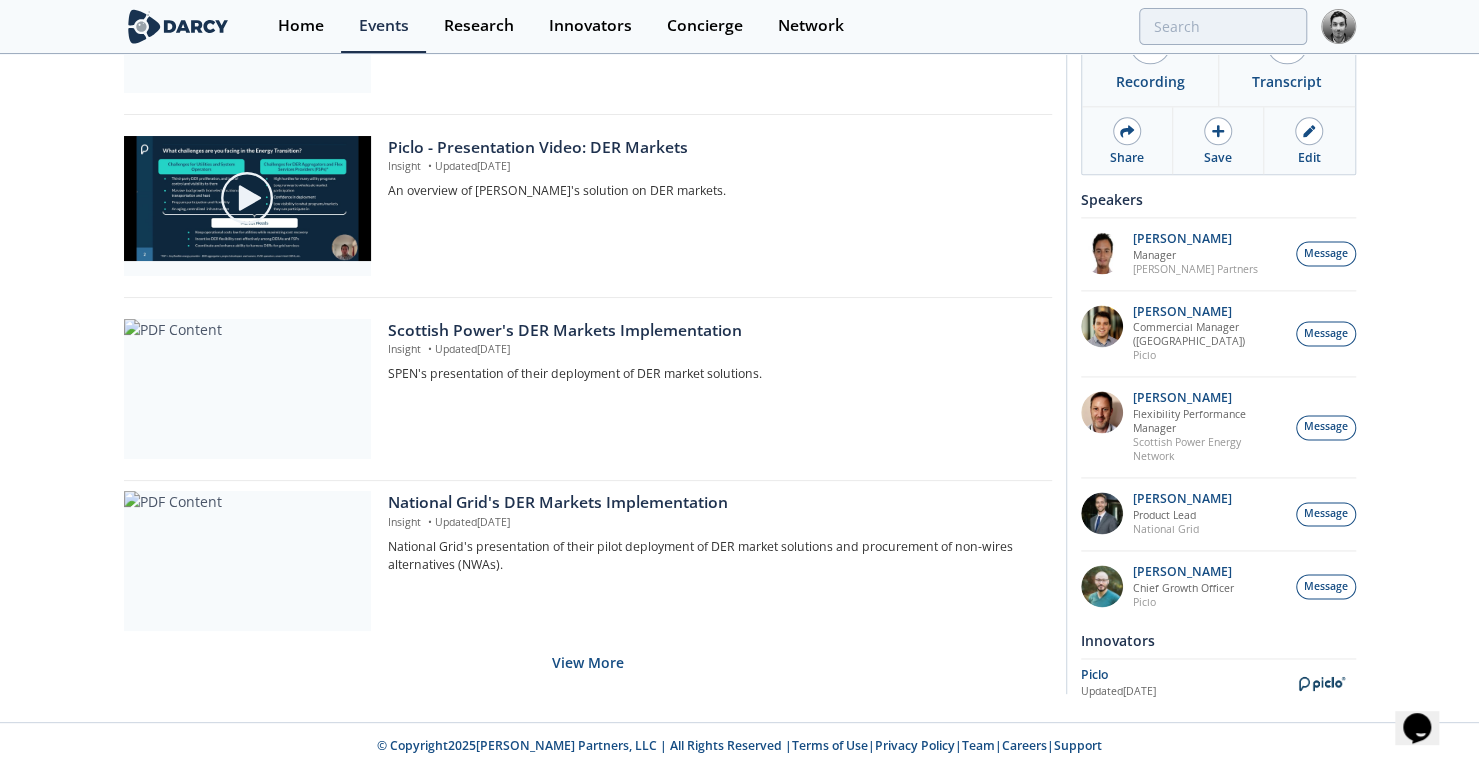 drag, startPoint x: 1492, startPoint y: 207, endPoint x: 11, endPoint y: 3, distance: 1494.9839 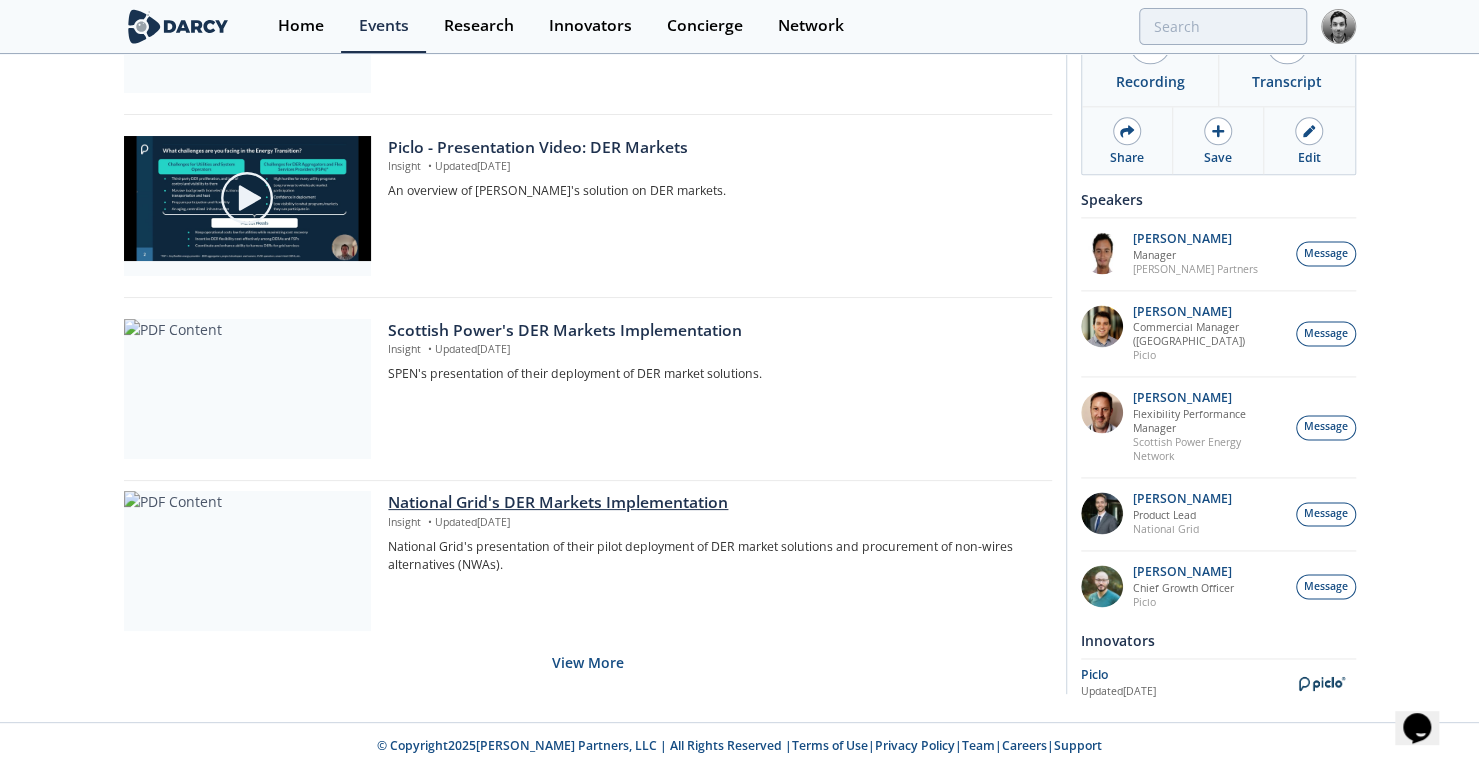 click on "National Grid's DER Markets Implementation" at bounding box center [712, 503] 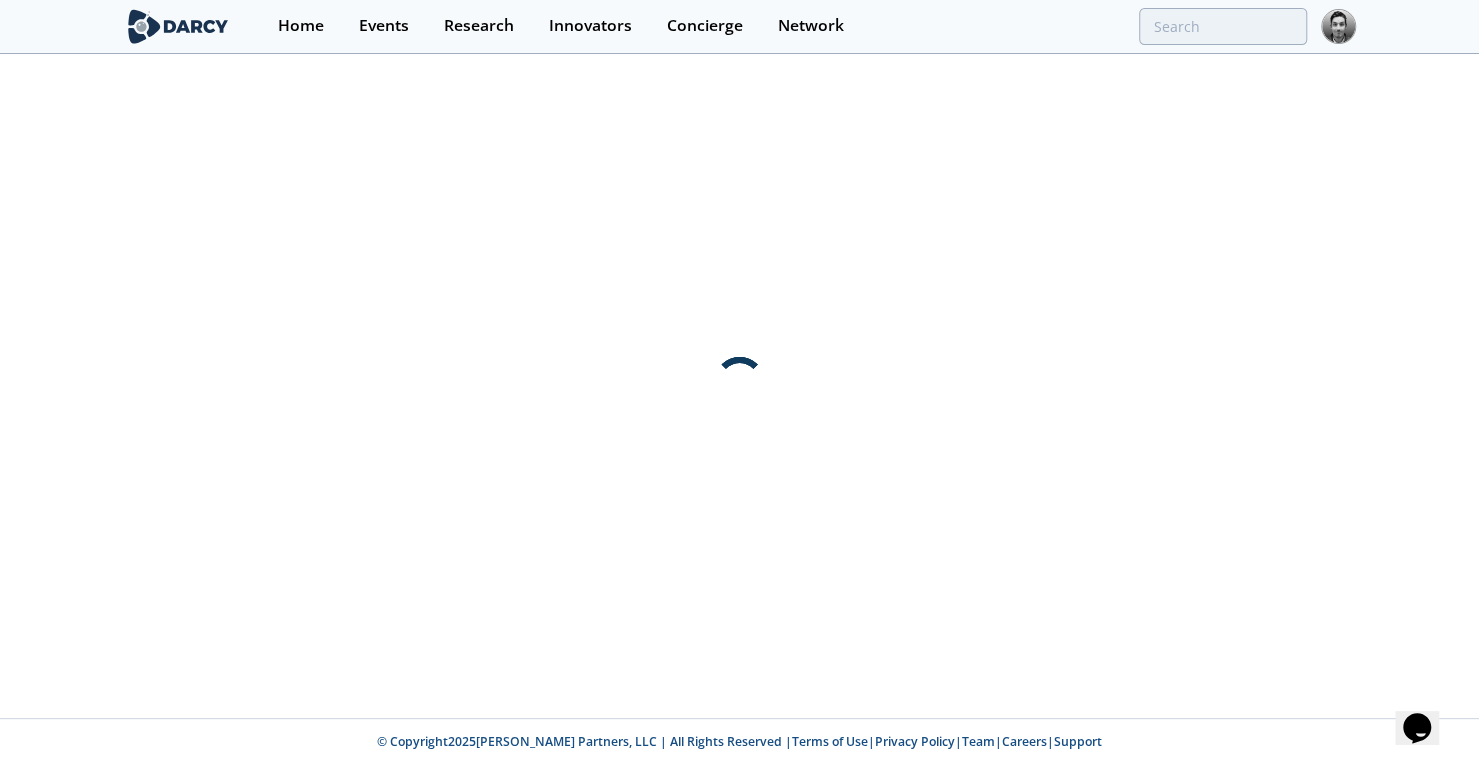 scroll, scrollTop: 0, scrollLeft: 0, axis: both 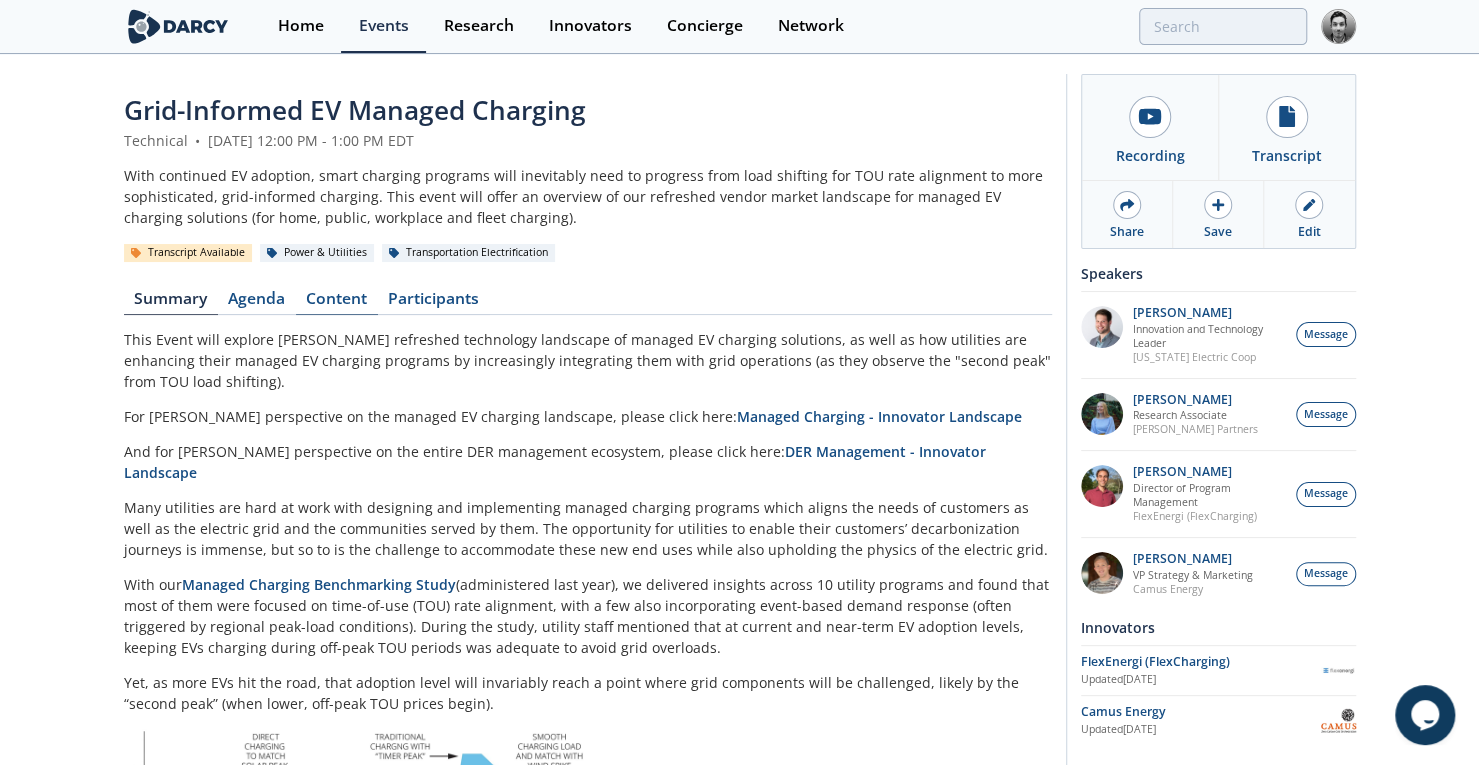 click on "Content" at bounding box center (337, 303) 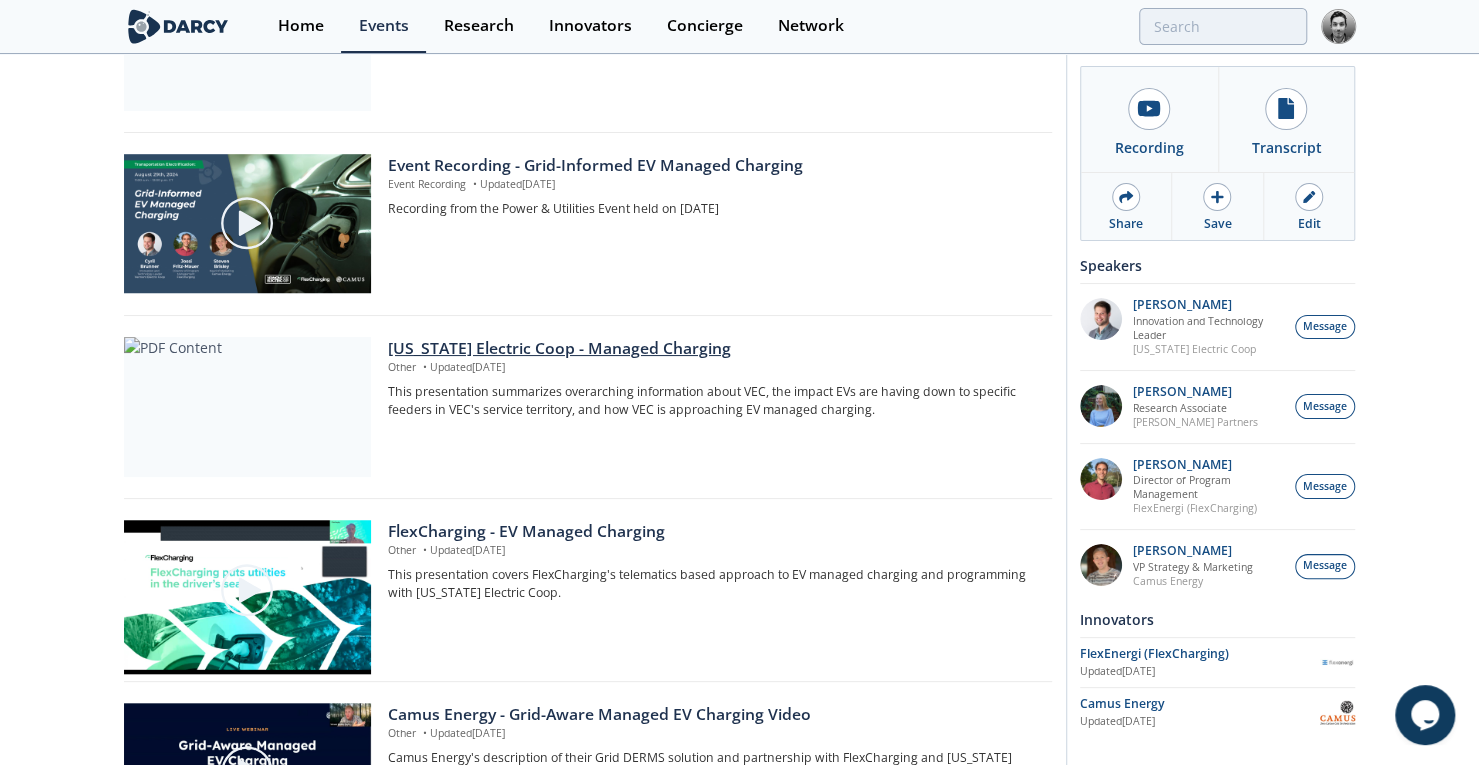 scroll, scrollTop: 737, scrollLeft: 0, axis: vertical 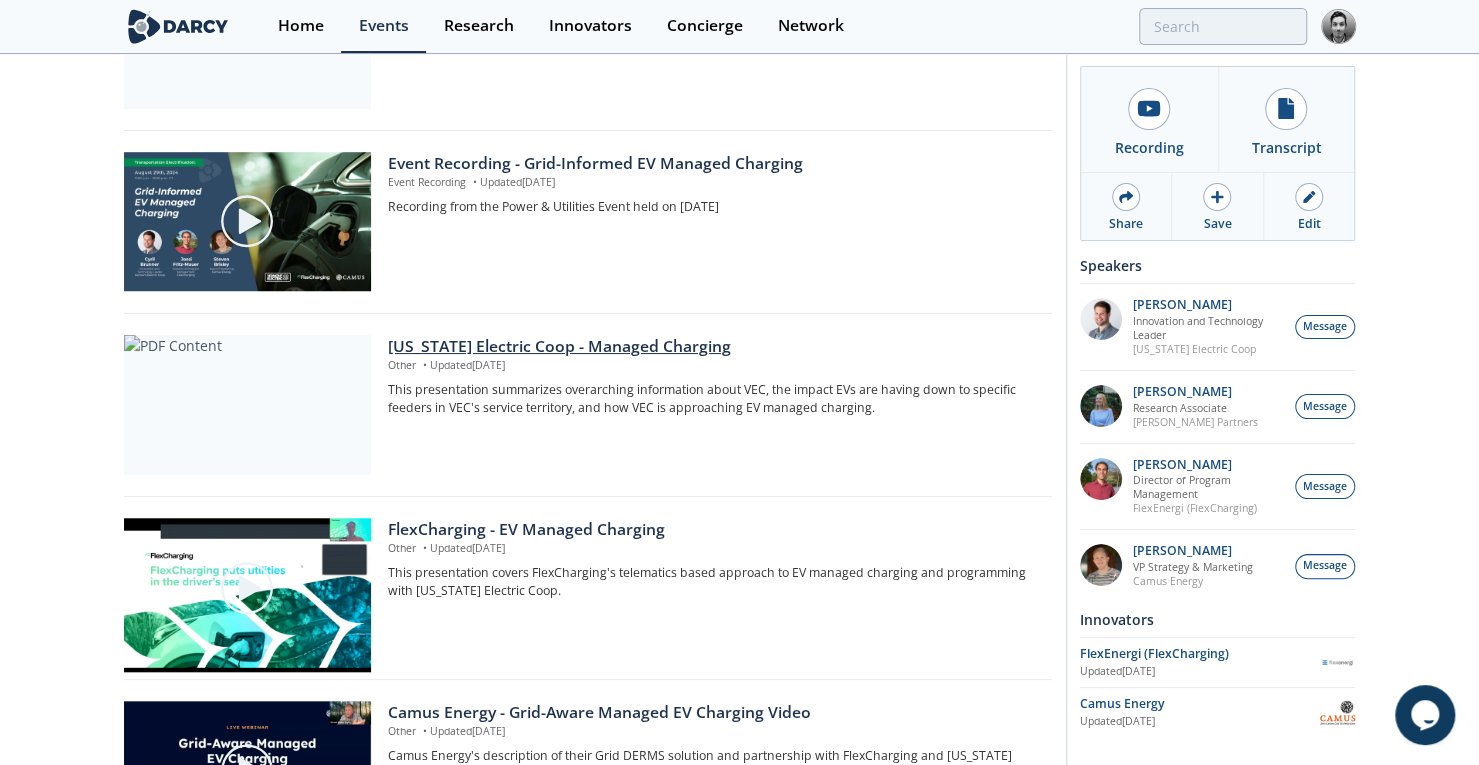 click on "Vermont Electric Coop - Managed Charging" at bounding box center (712, 347) 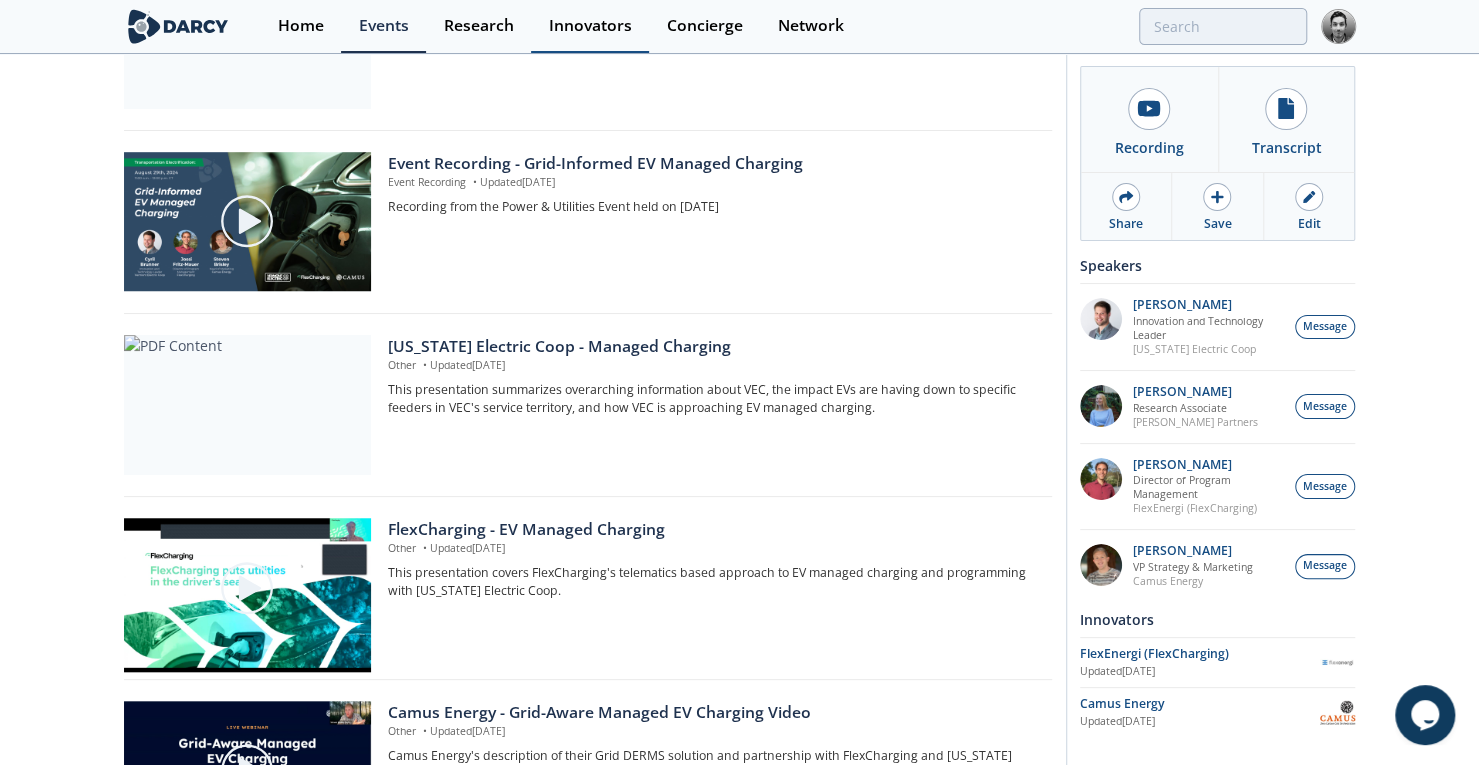 scroll, scrollTop: 0, scrollLeft: 0, axis: both 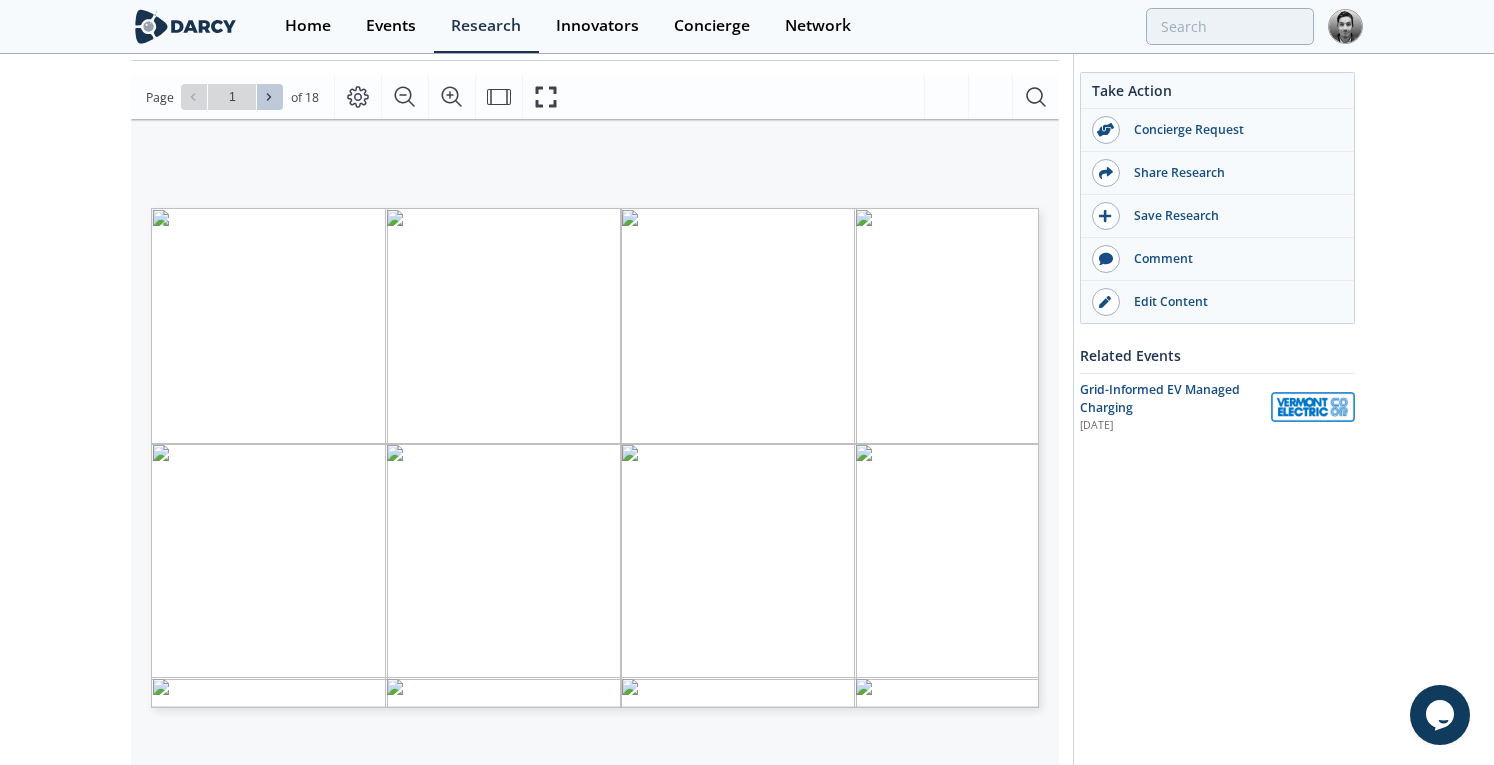 click at bounding box center [270, 97] 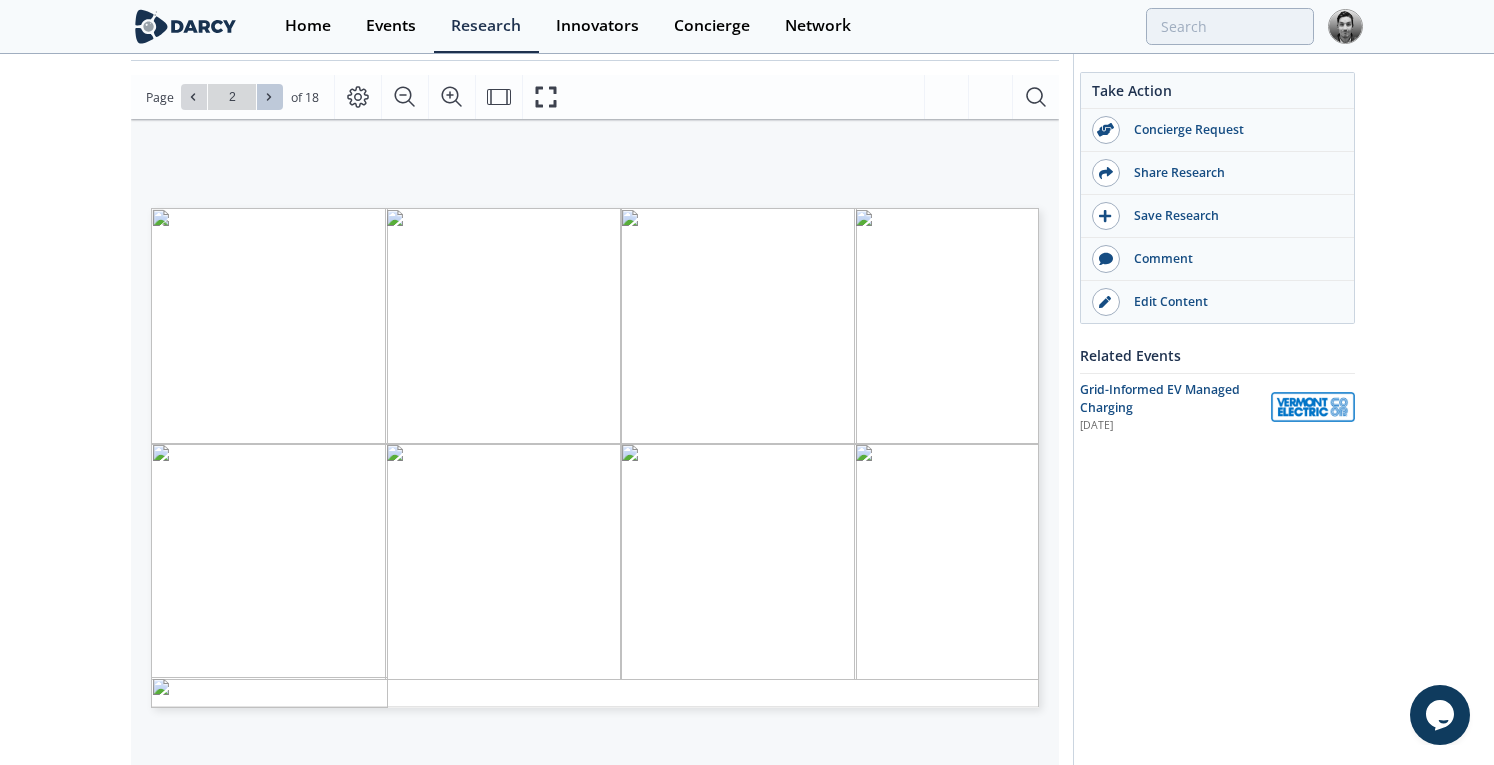click at bounding box center (270, 97) 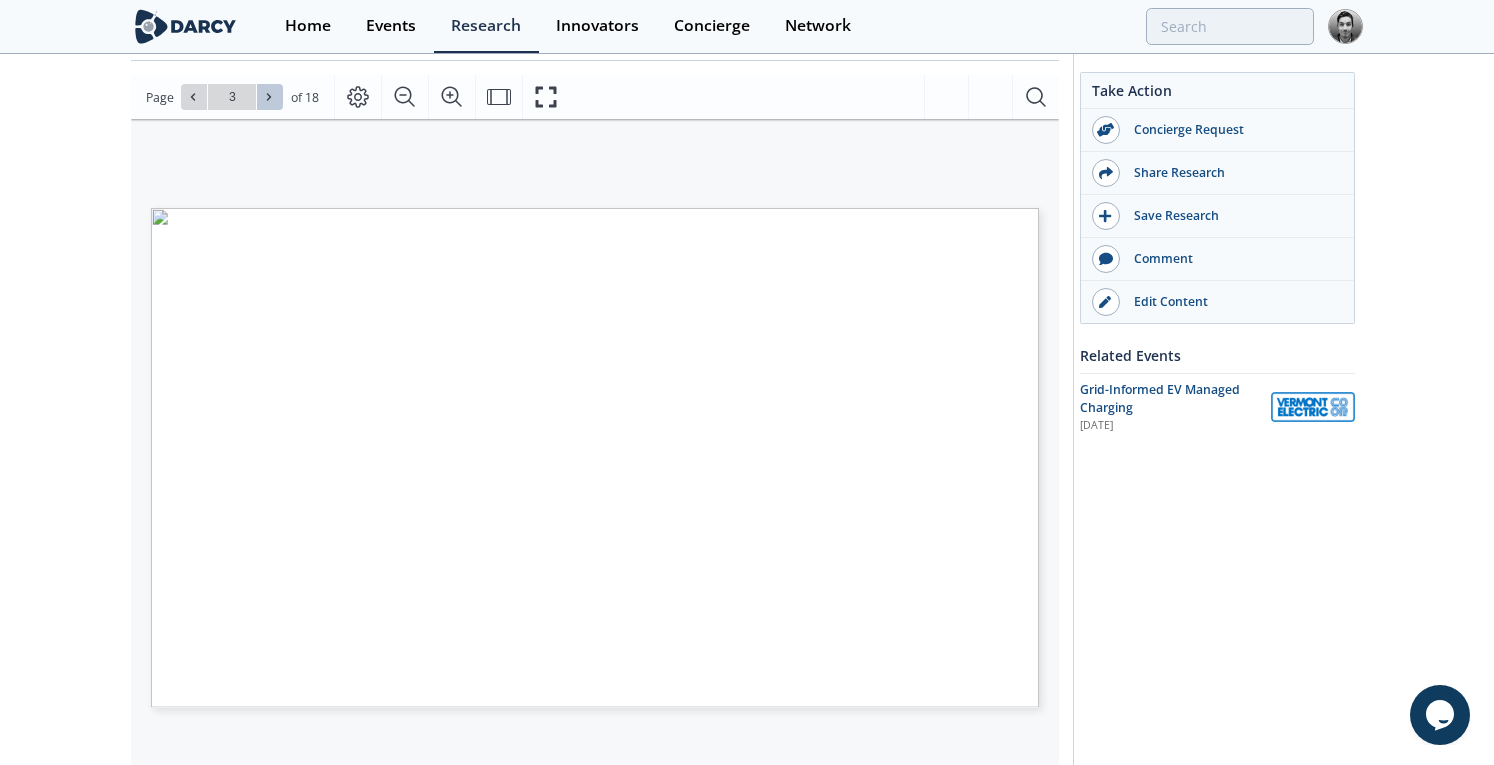 click at bounding box center (270, 97) 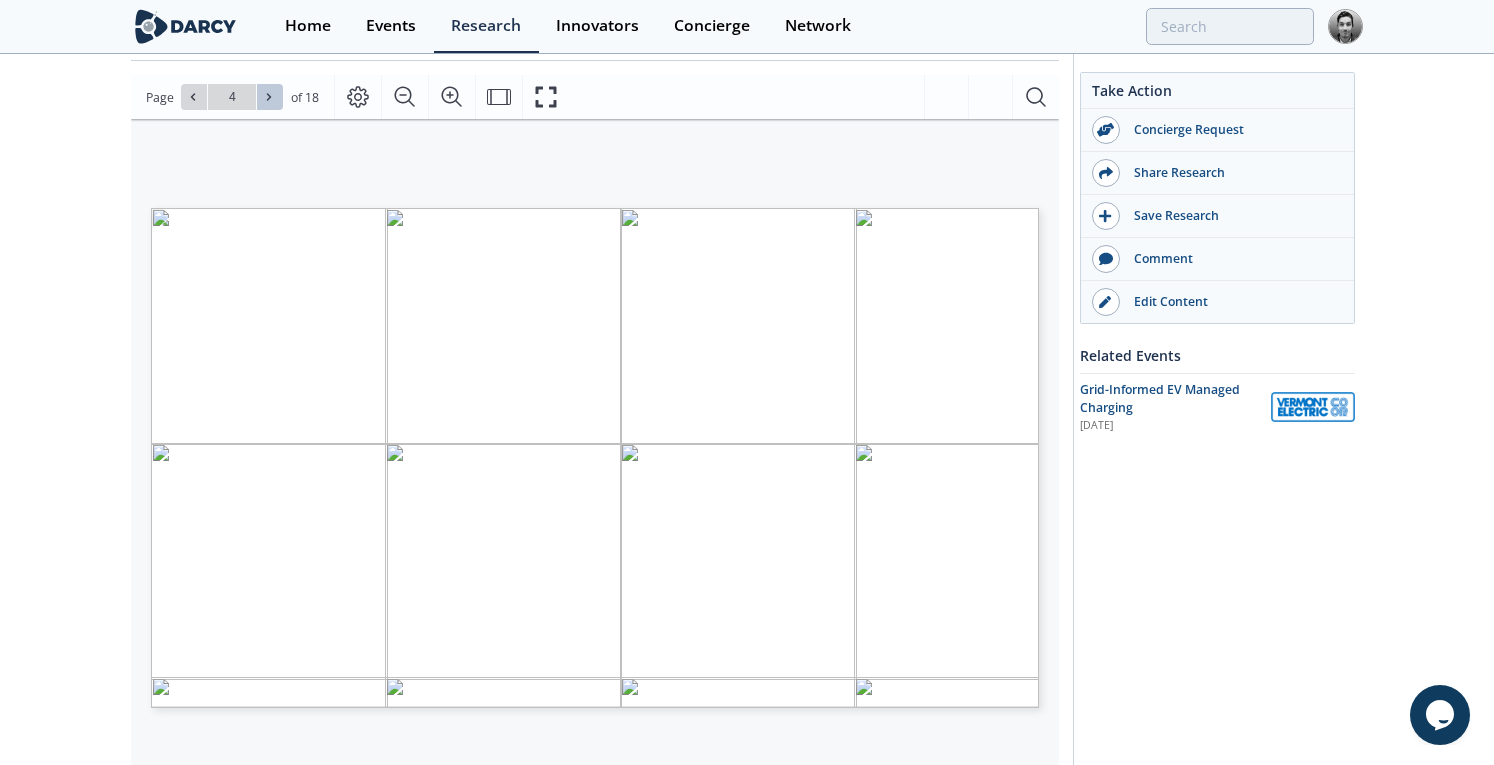 click at bounding box center [270, 97] 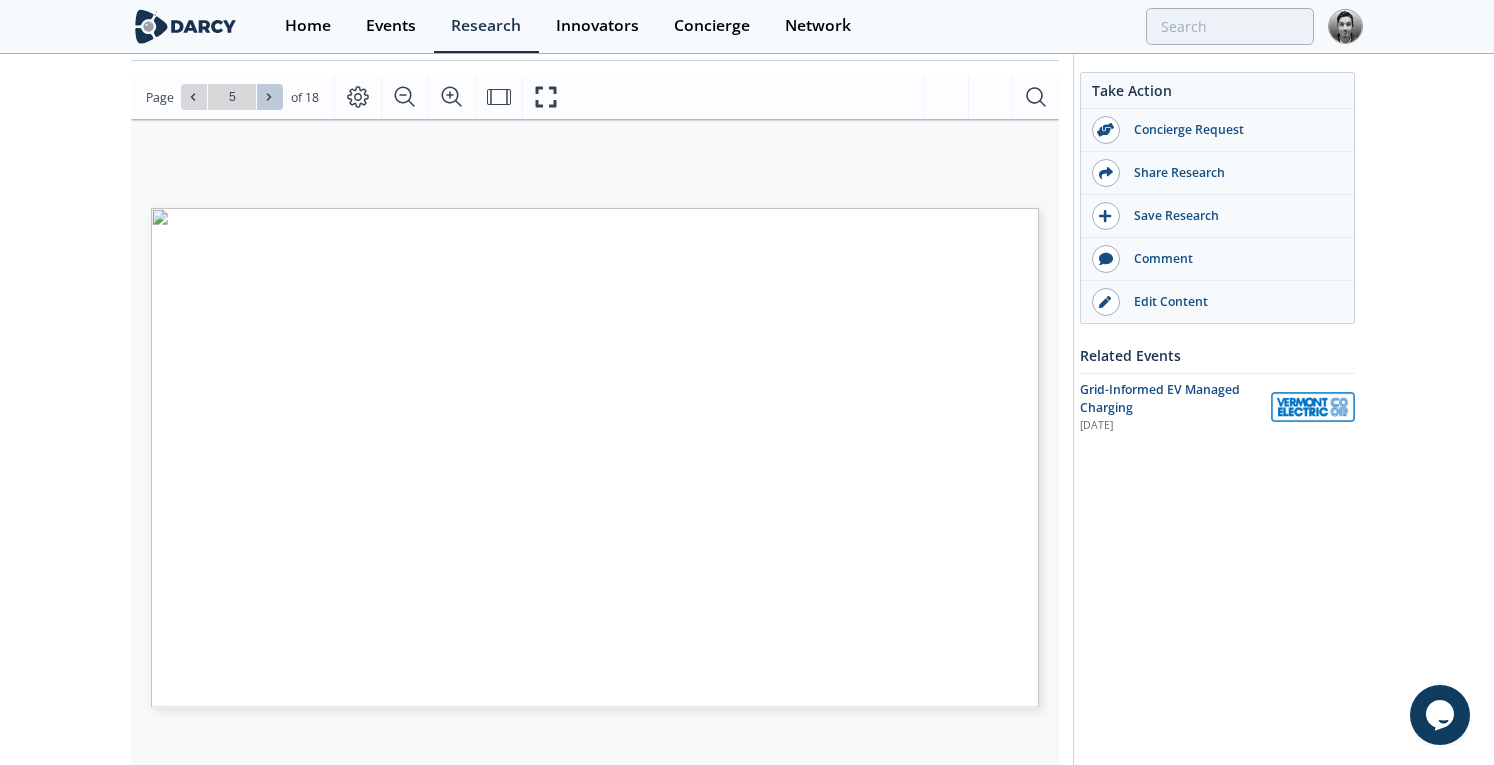 click at bounding box center [270, 97] 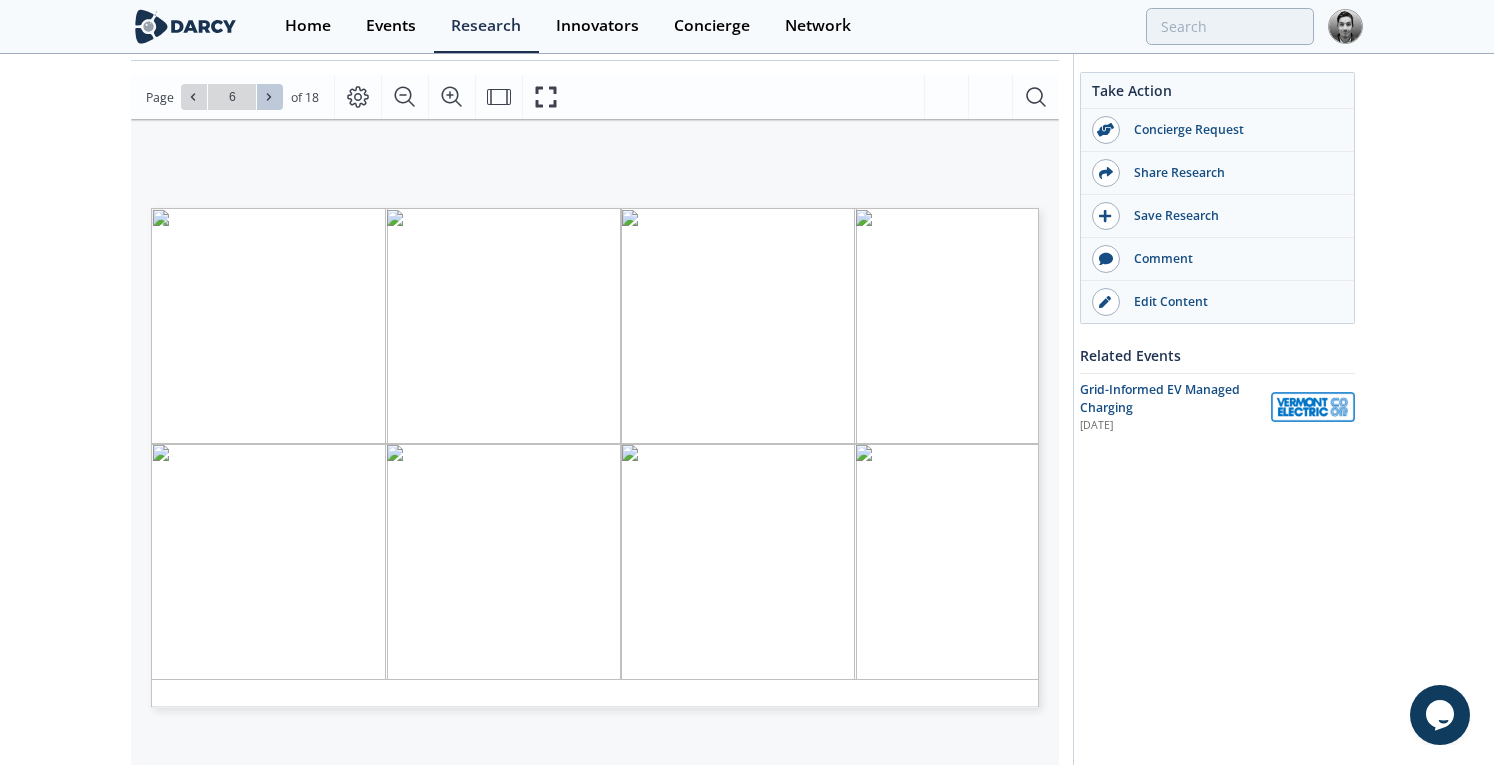 click at bounding box center [270, 97] 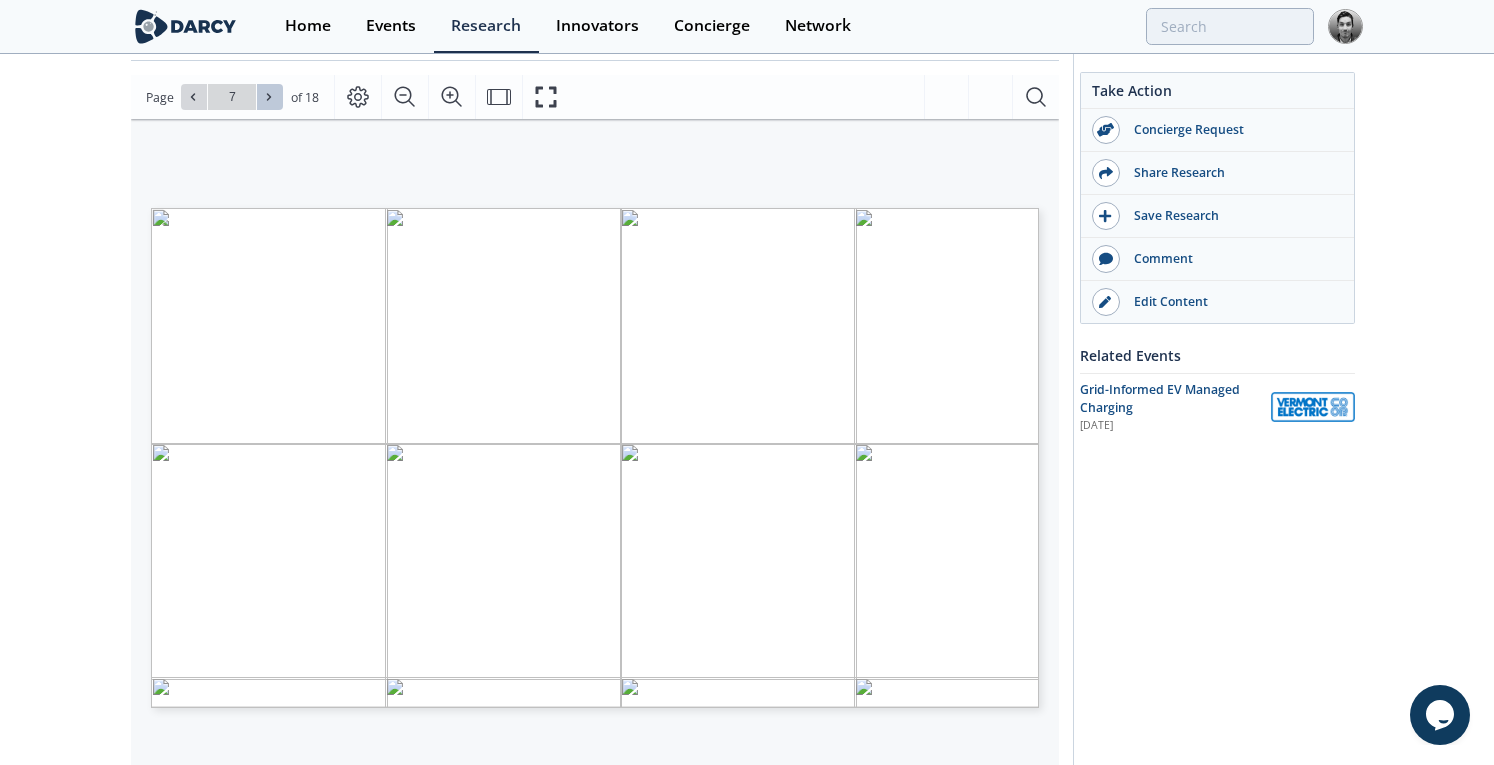click at bounding box center [270, 97] 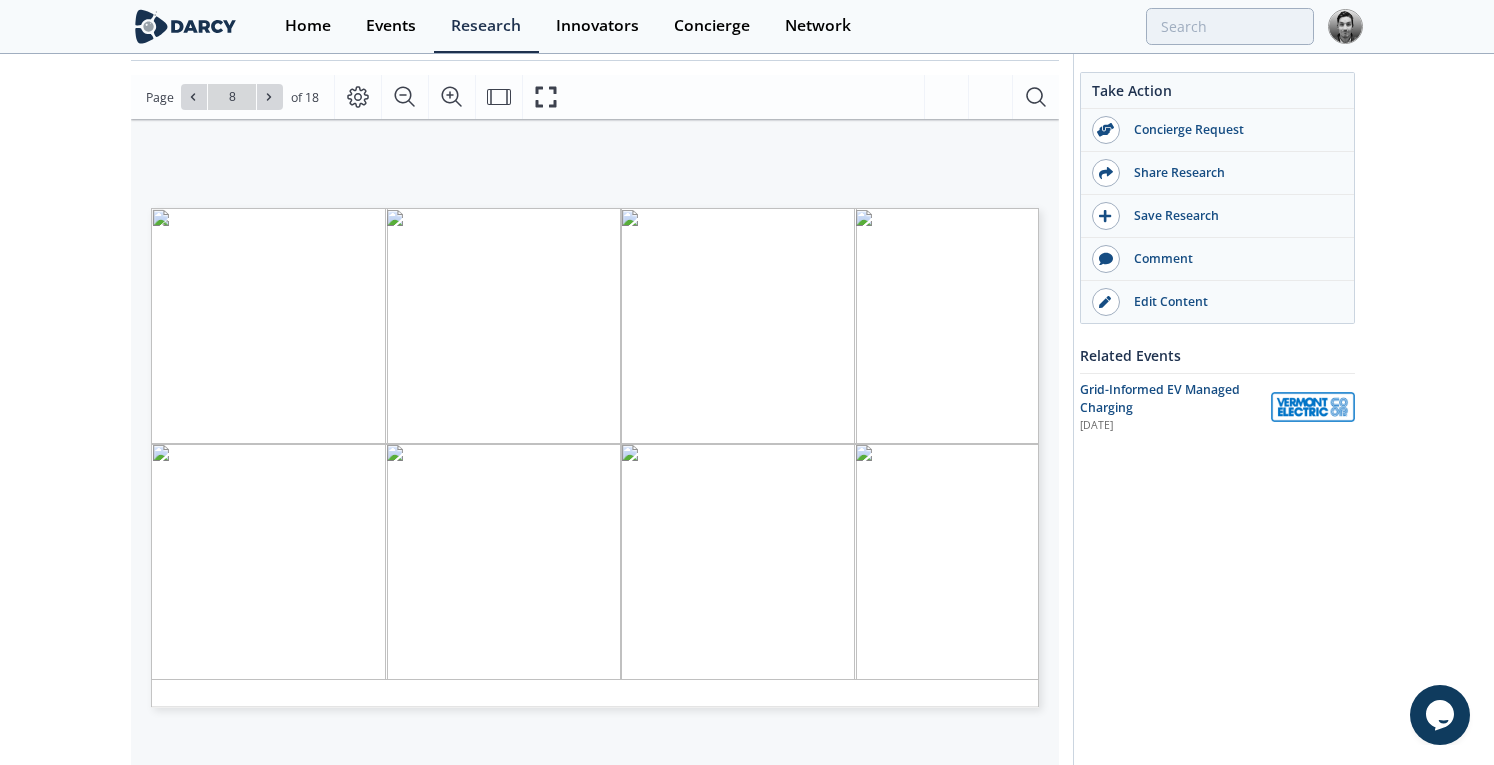 click at bounding box center [270, 97] 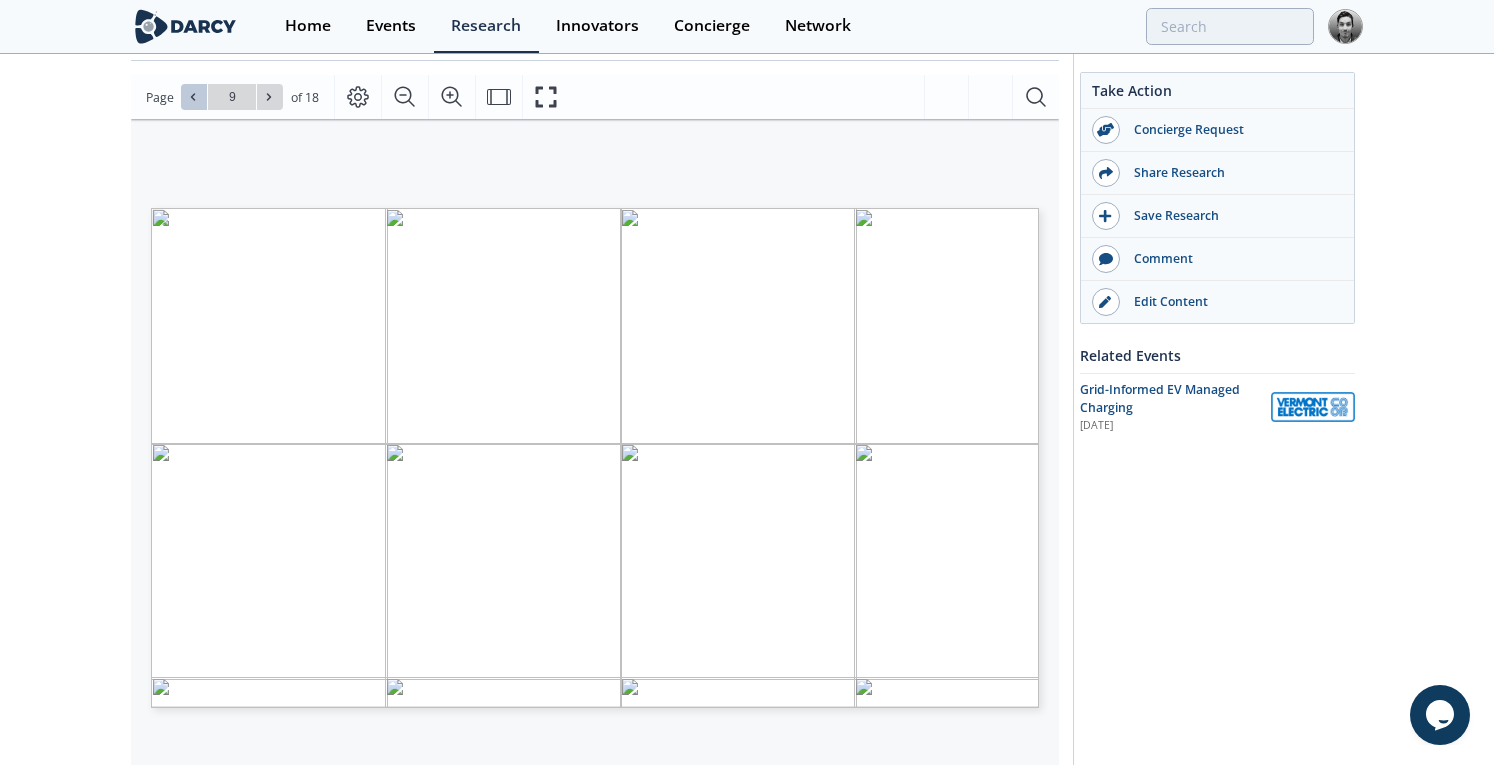 click 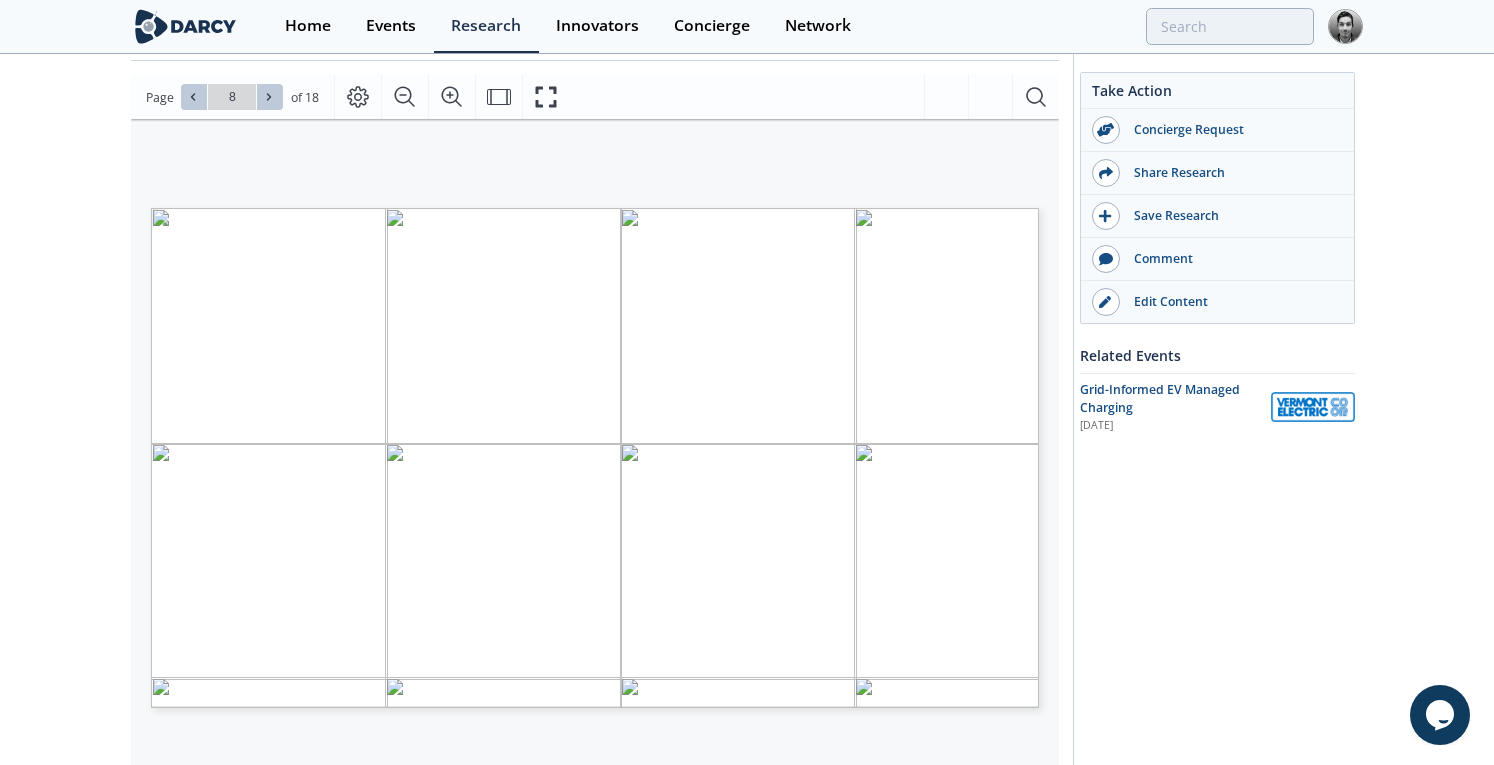 click at bounding box center (270, 97) 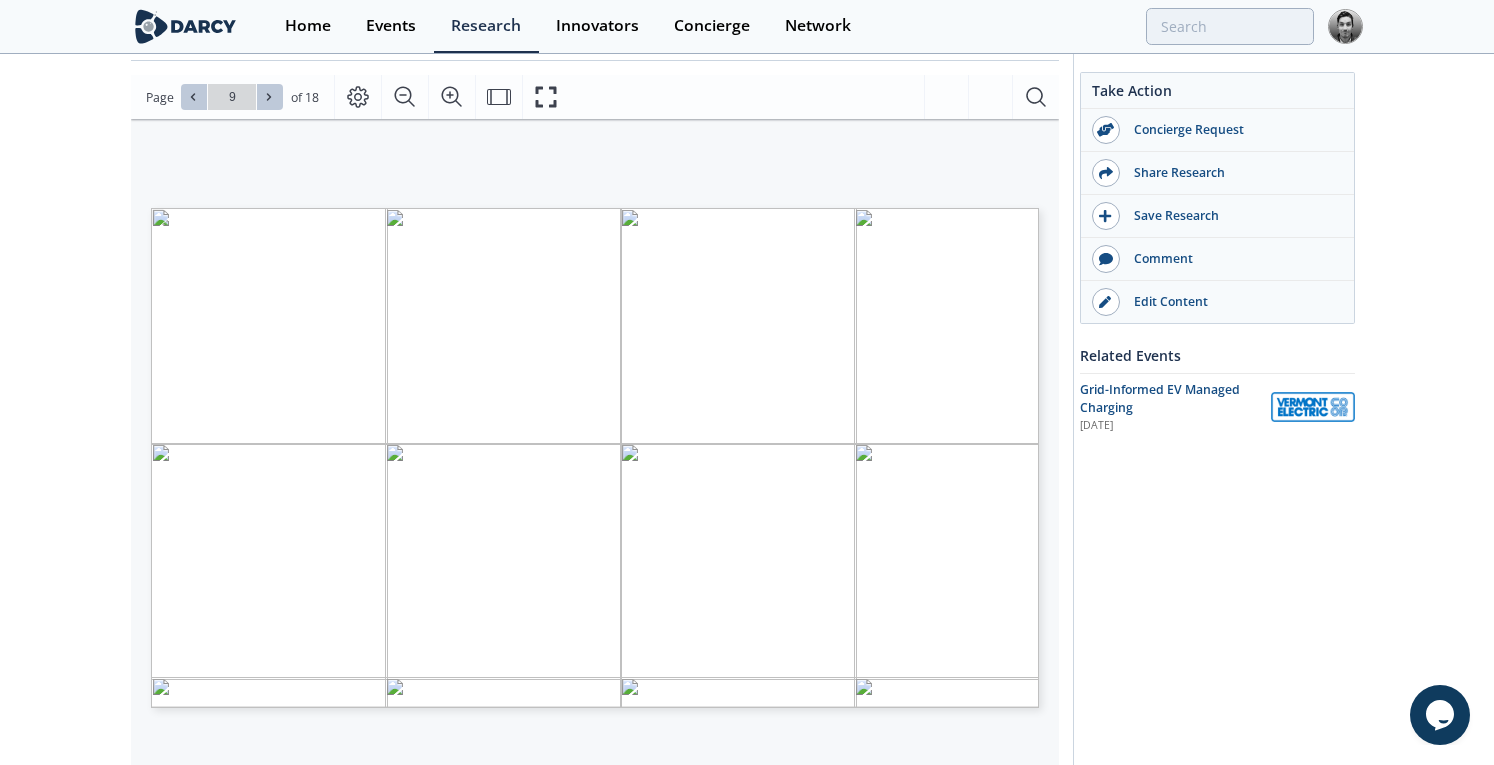 click at bounding box center [270, 97] 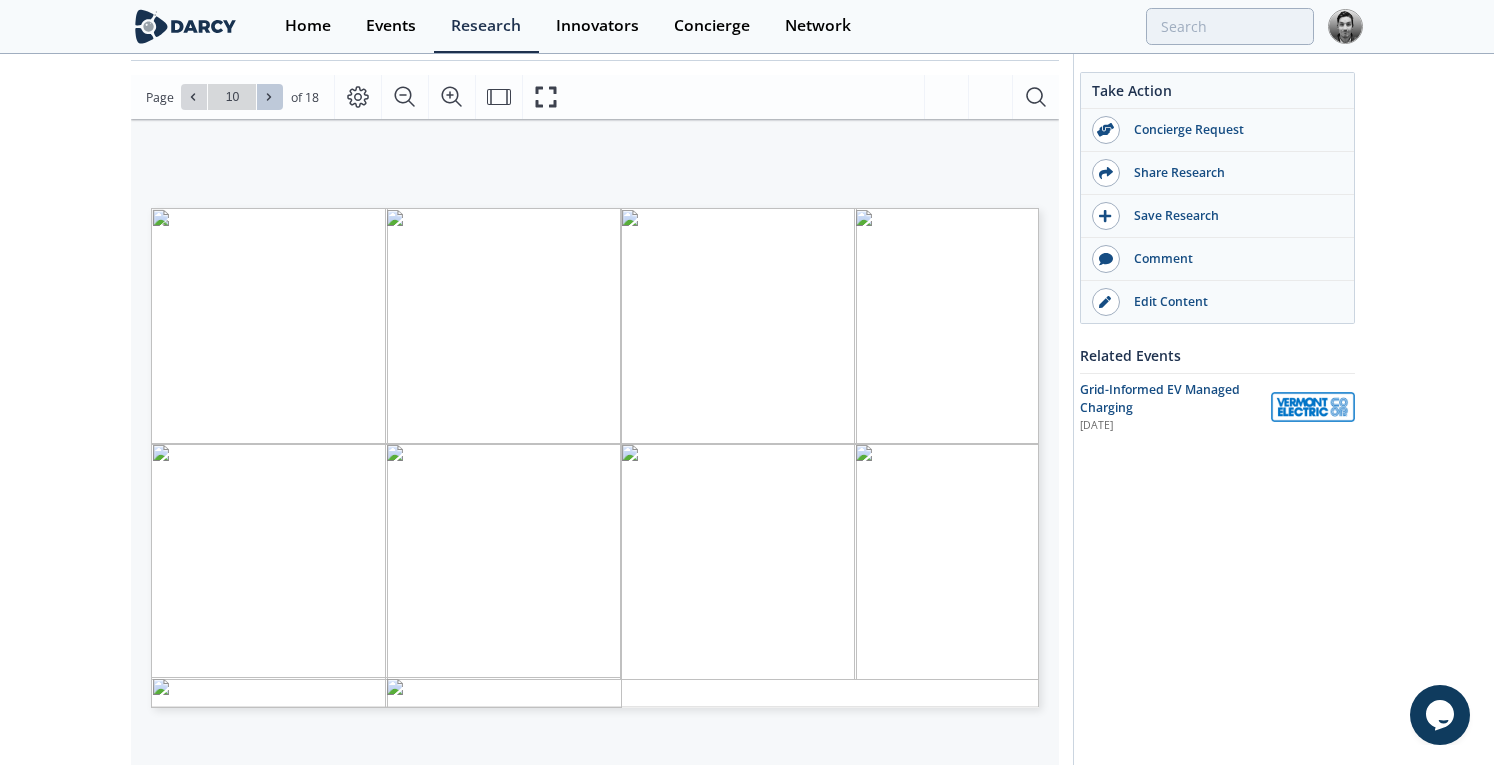 click at bounding box center [270, 97] 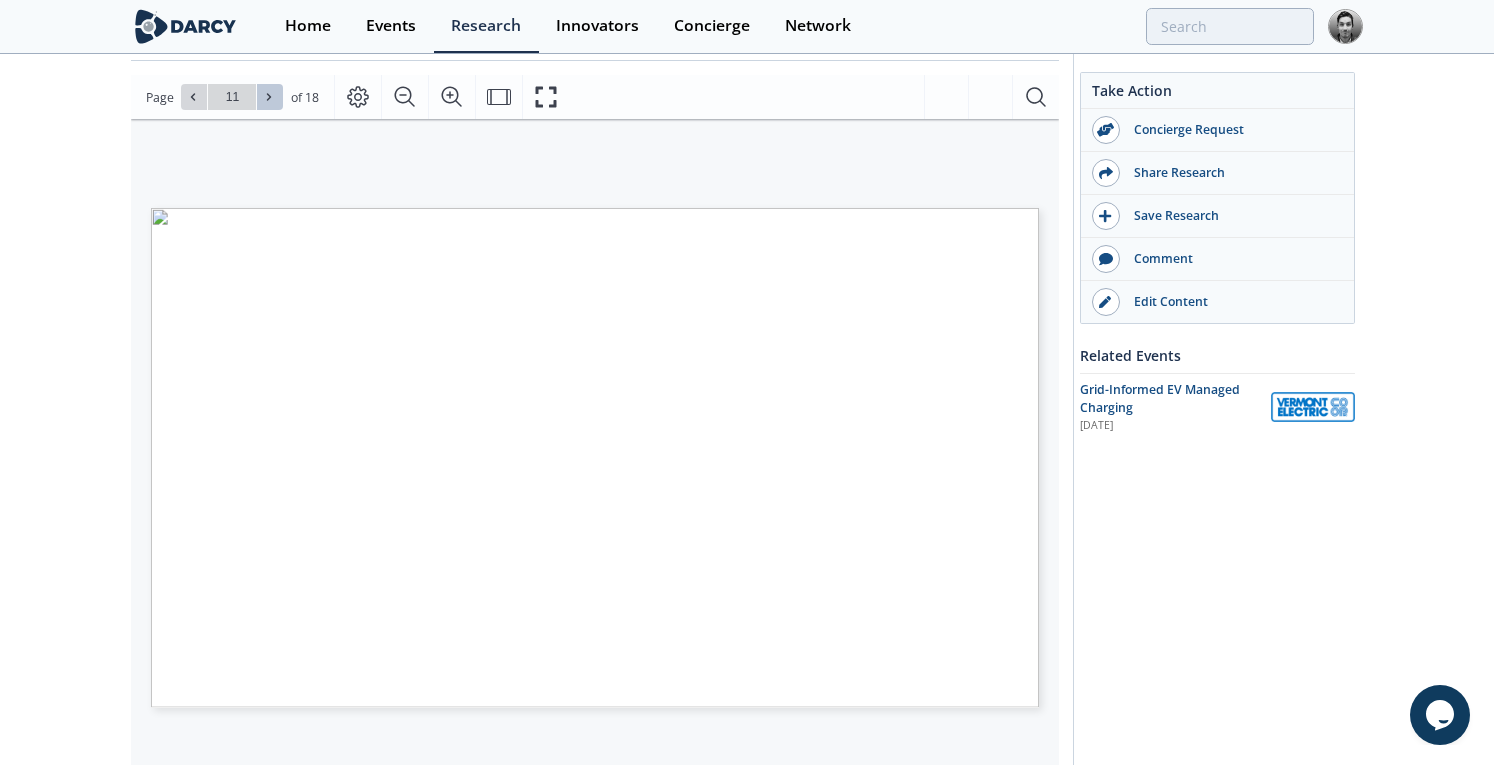 click at bounding box center [270, 97] 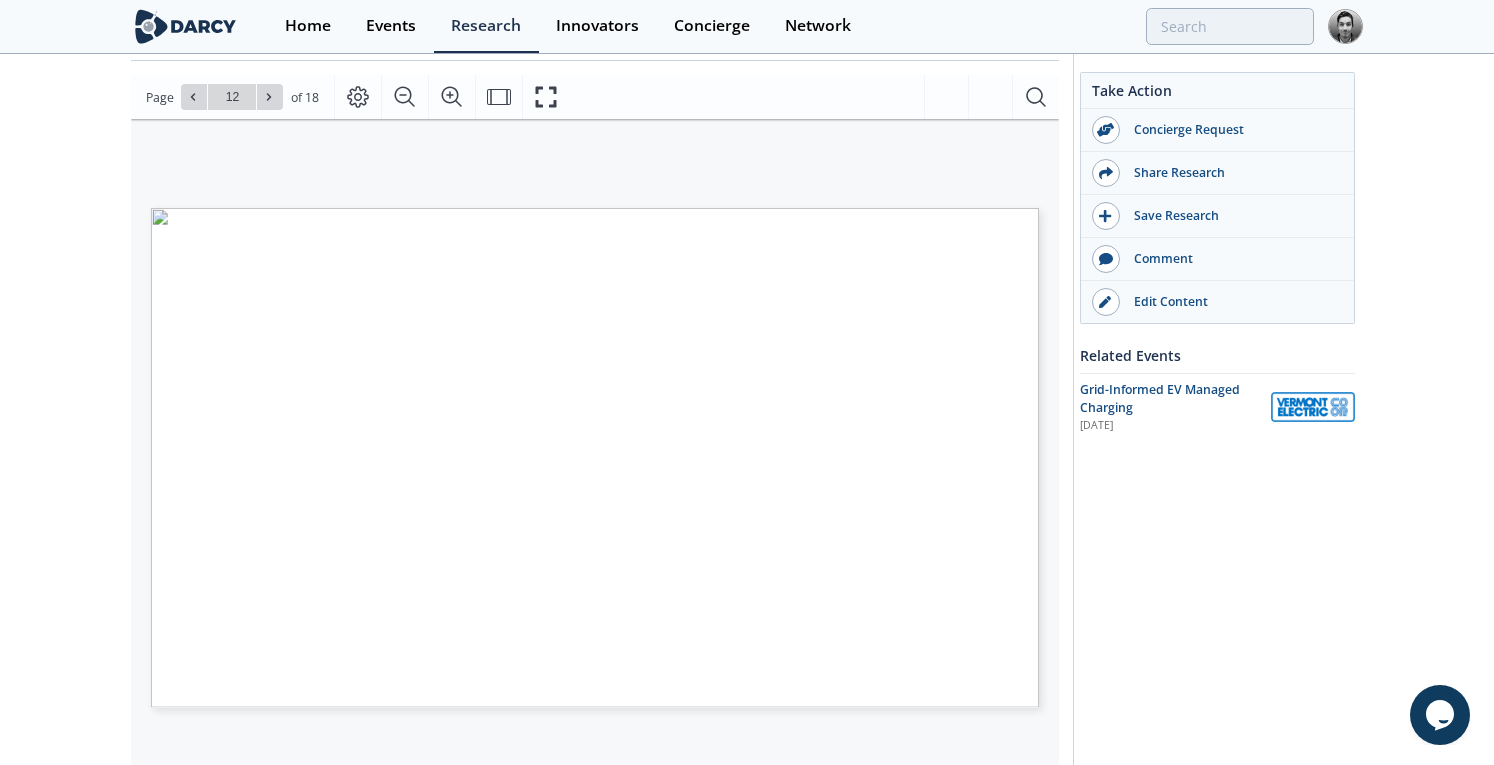 click at bounding box center [270, 97] 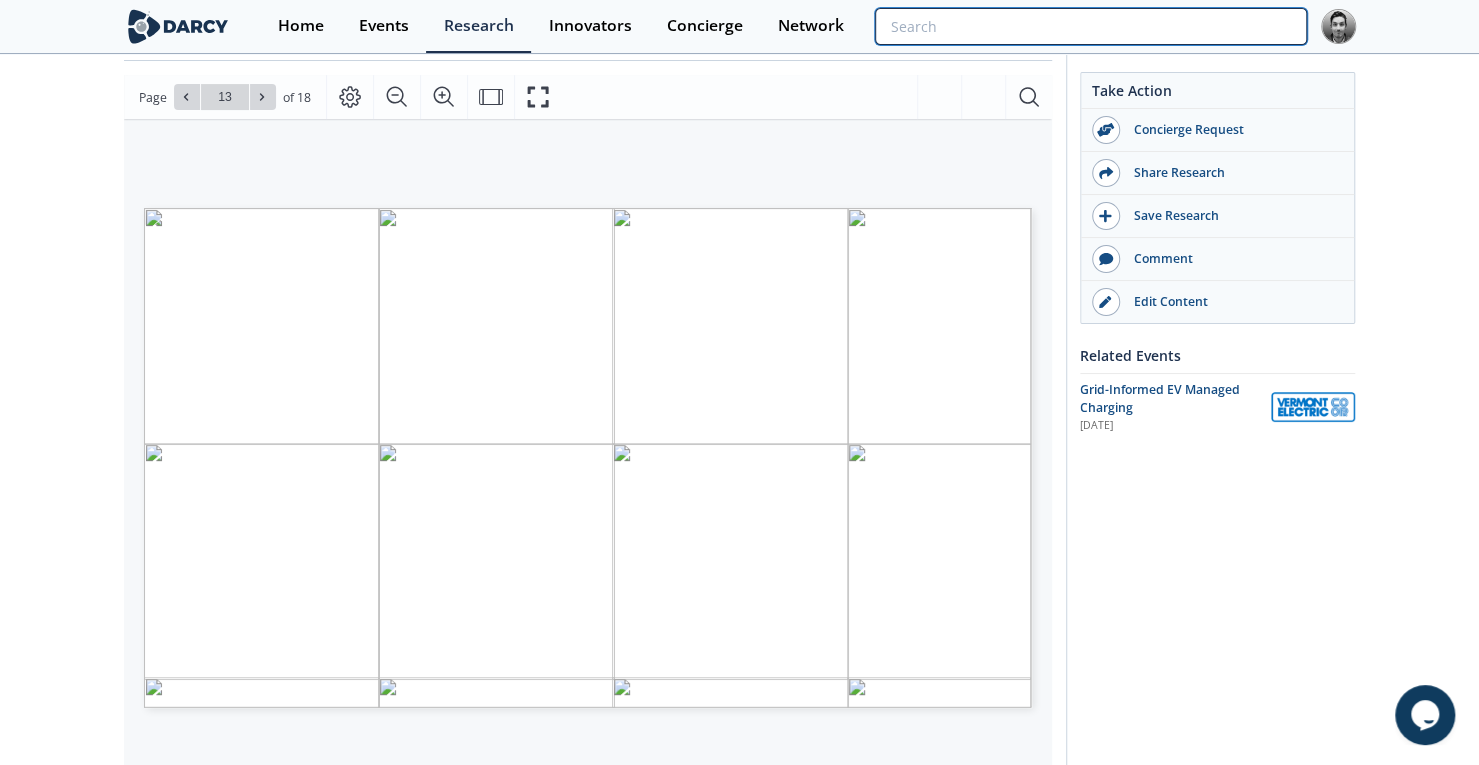 click at bounding box center [1090, 26] 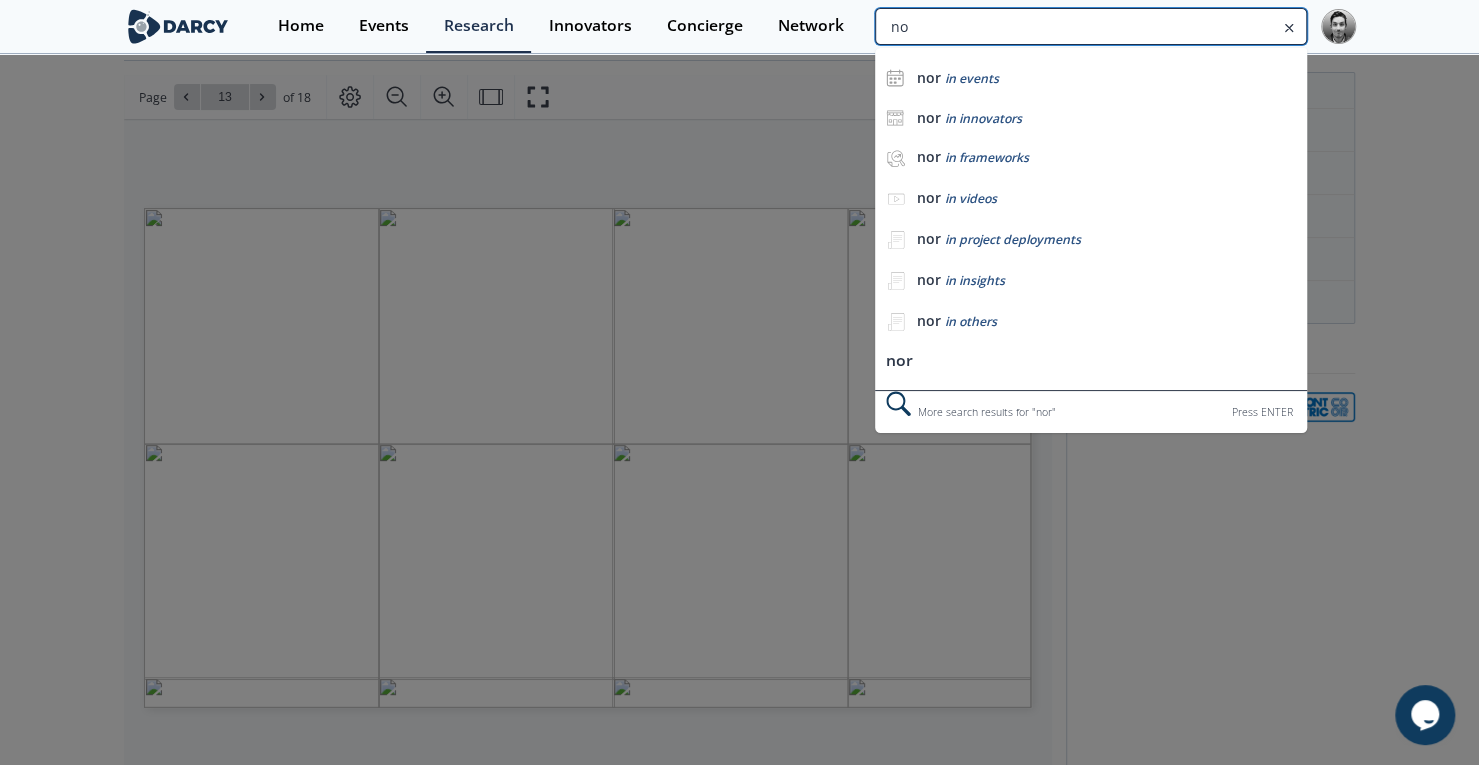 type on "n" 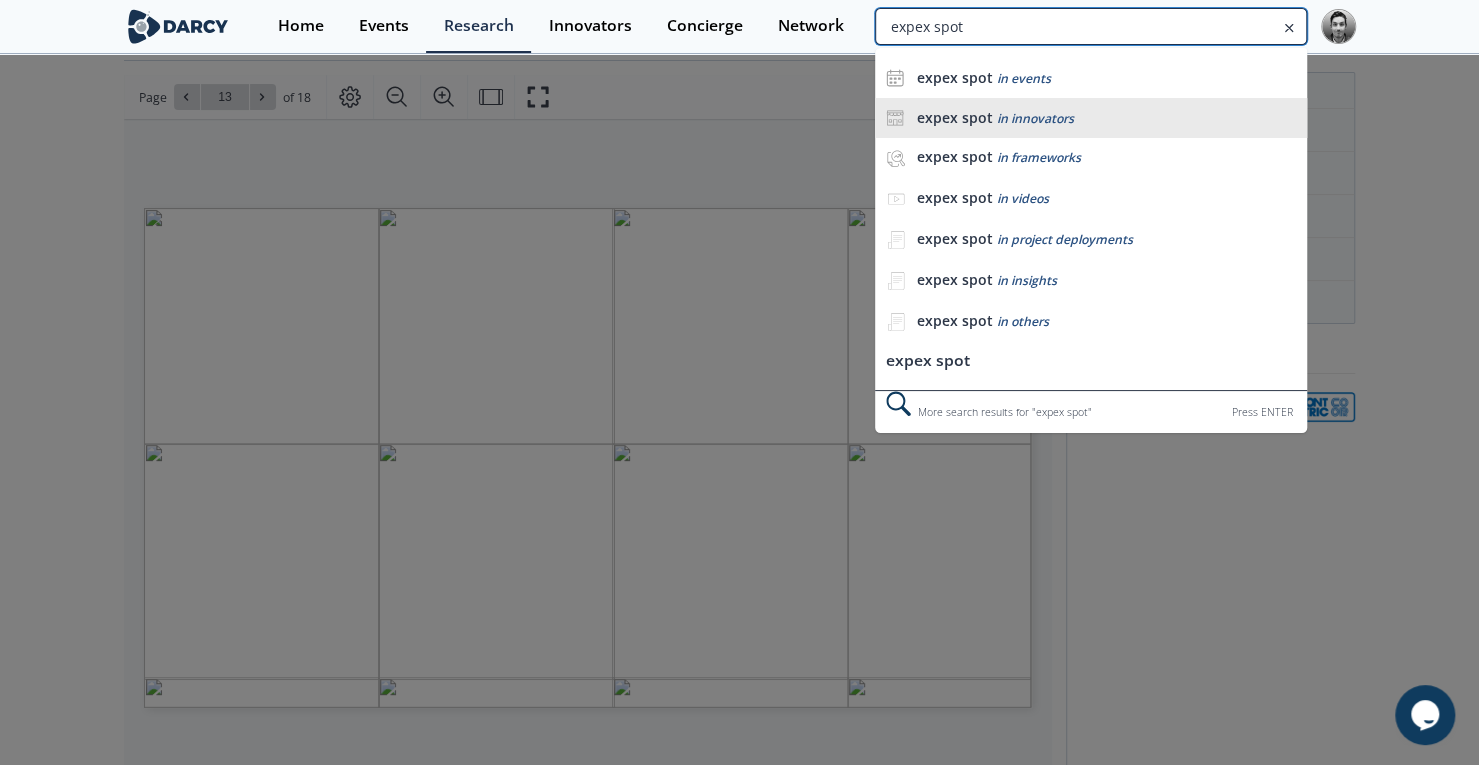 type on "expex spot" 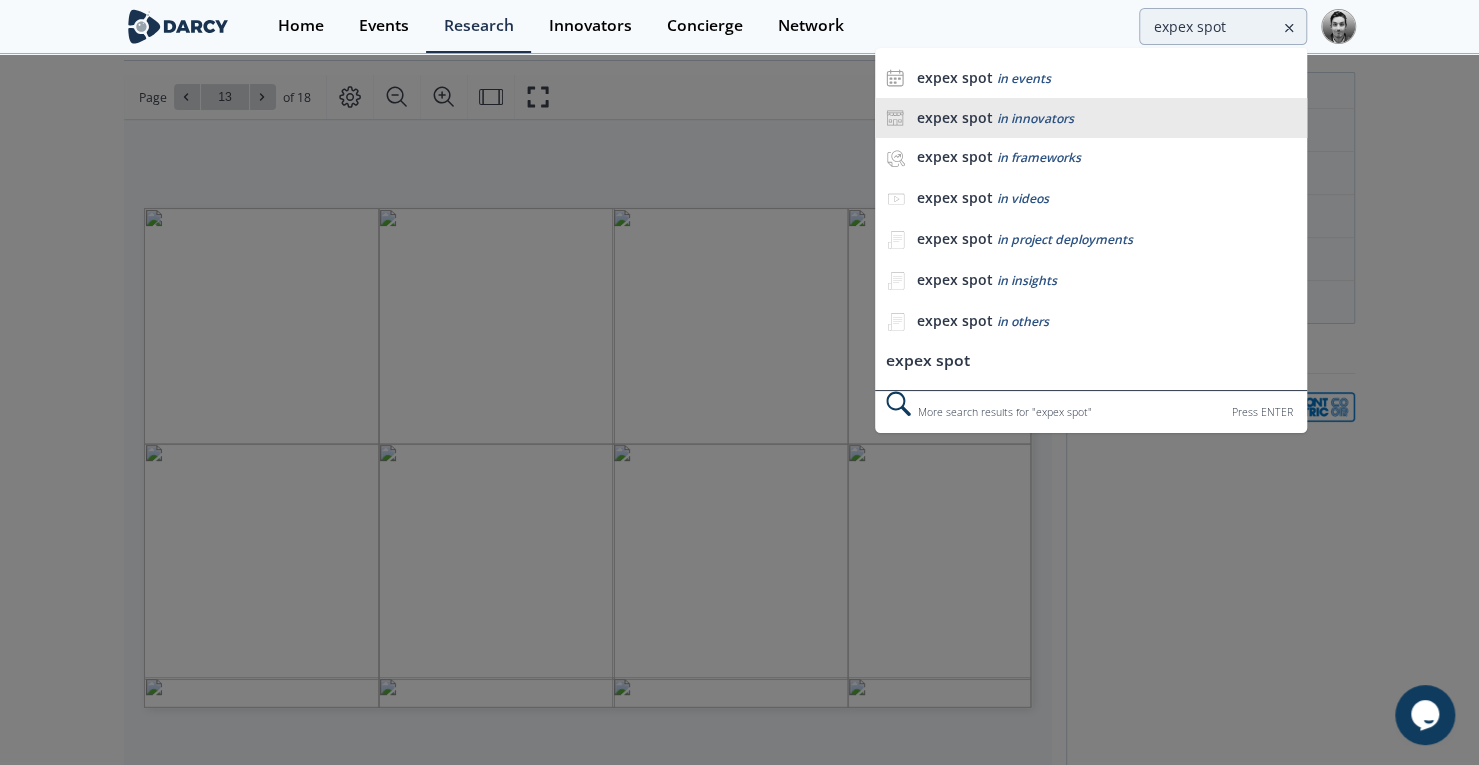 click on "in innovators" at bounding box center [1034, 118] 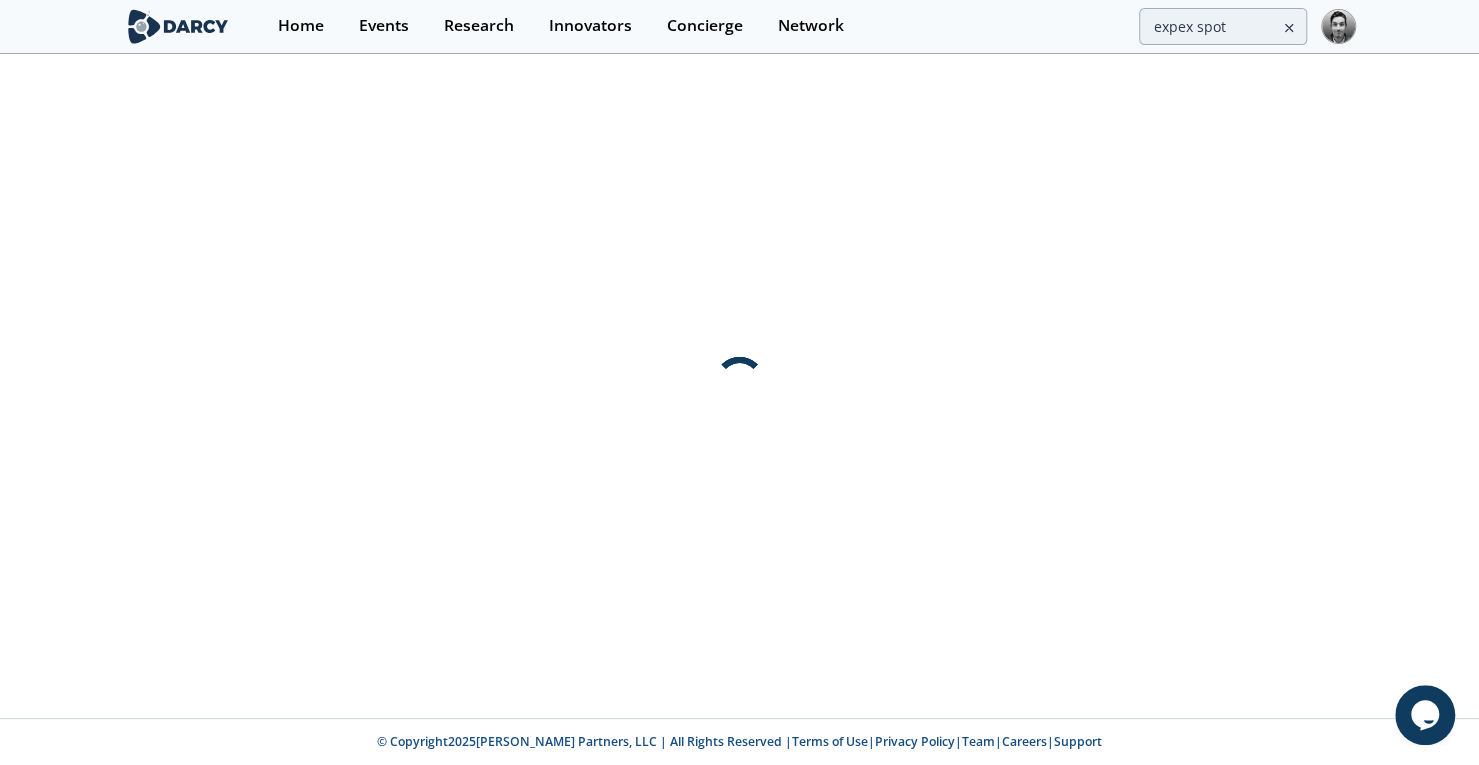 scroll, scrollTop: 0, scrollLeft: 0, axis: both 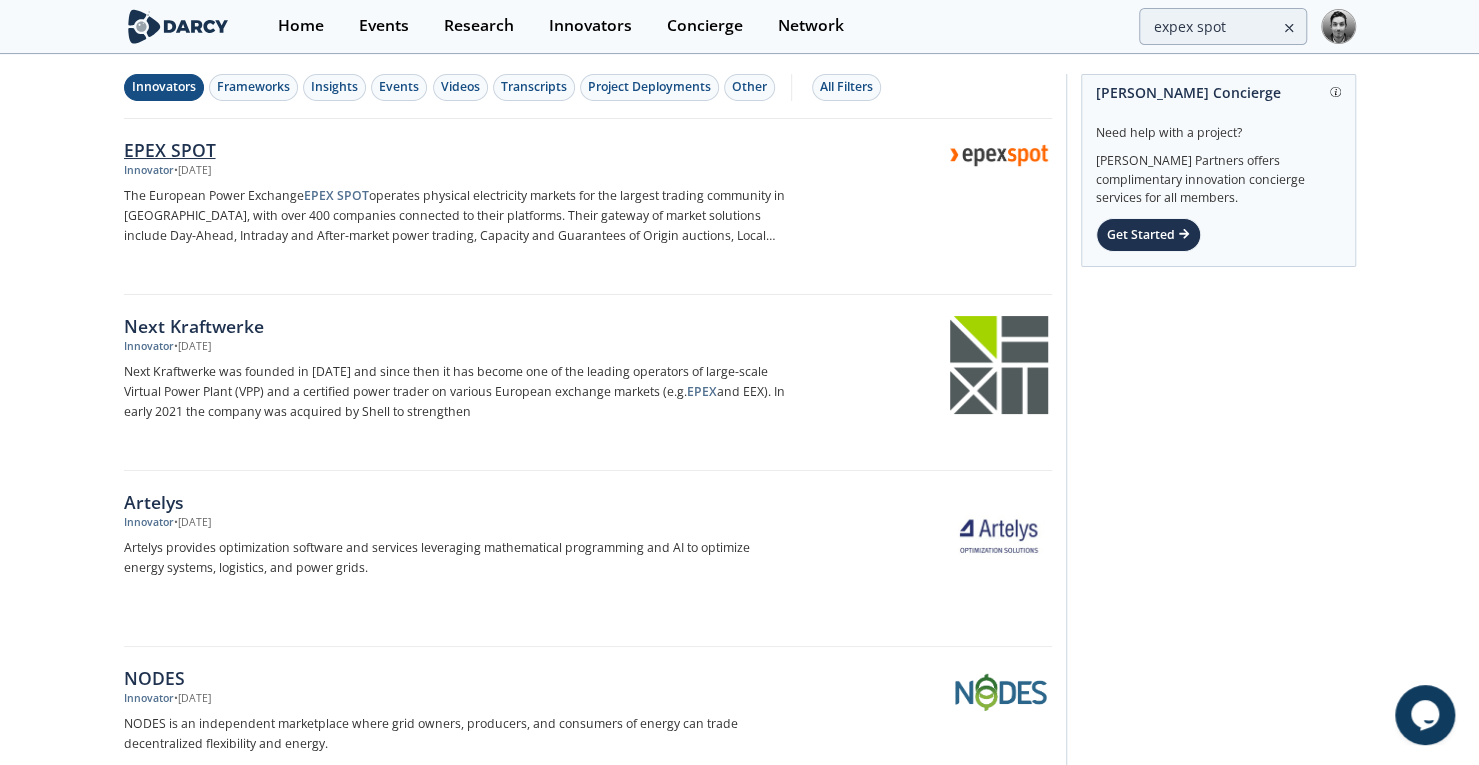 click on "EPEX SPOT" at bounding box center (455, 150) 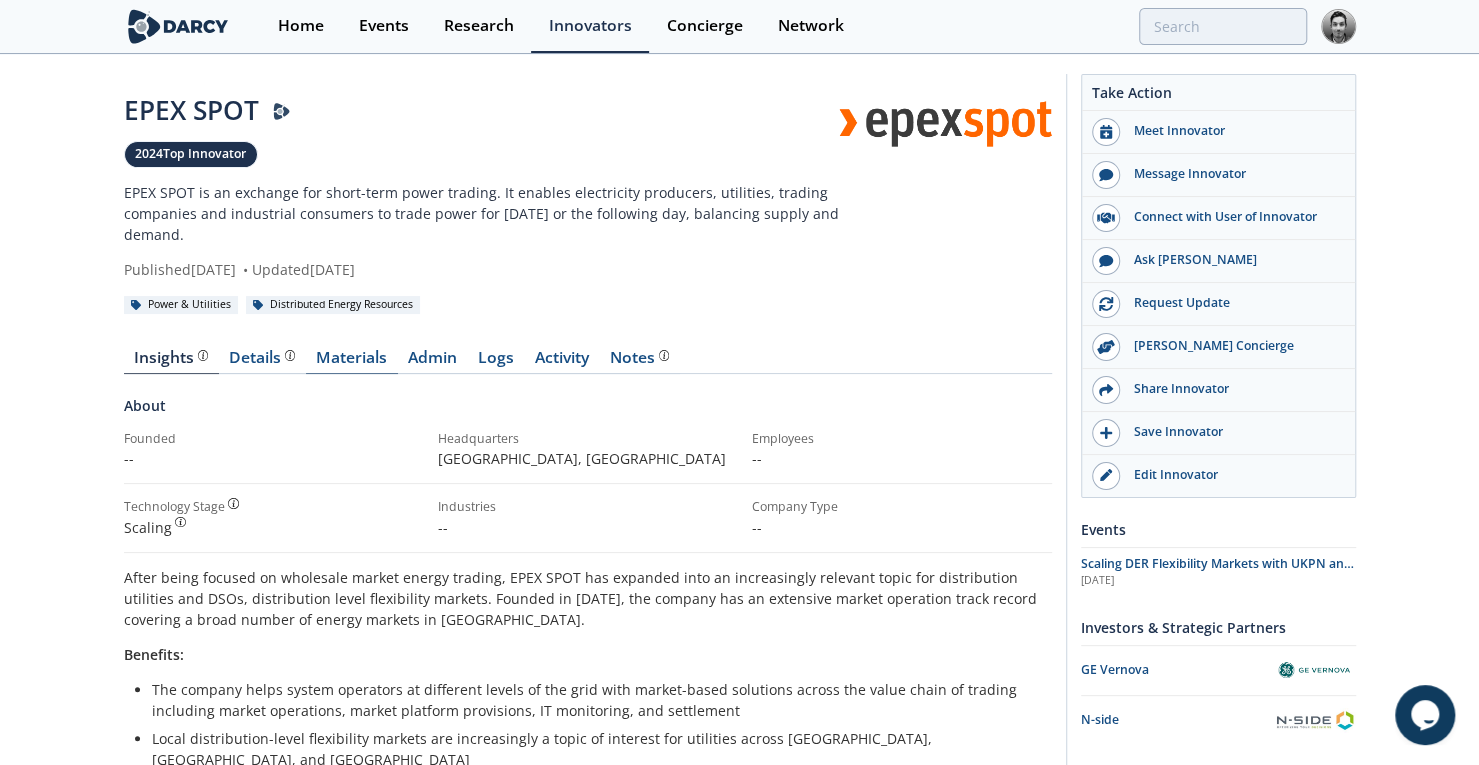 click on "Materials" at bounding box center (352, 362) 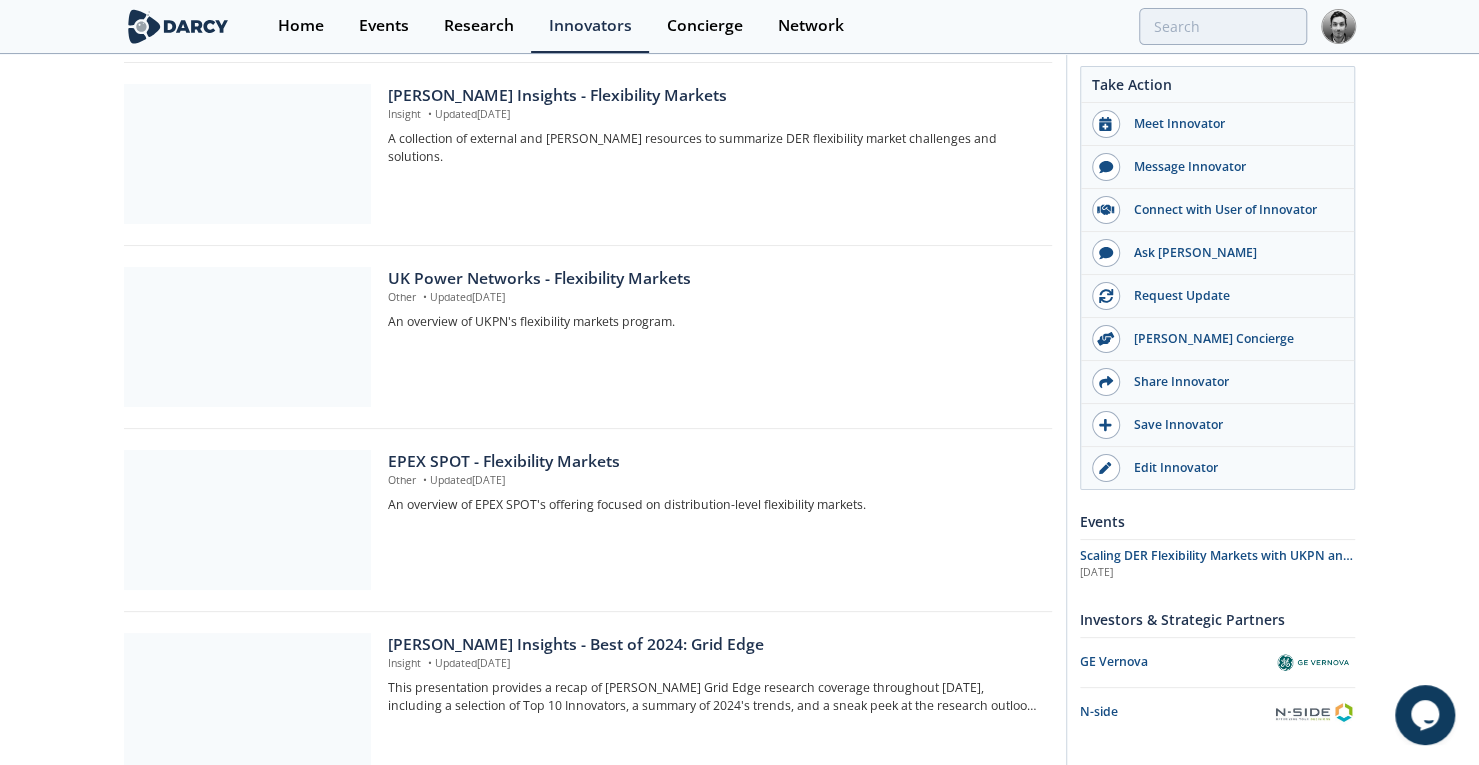 scroll, scrollTop: 1130, scrollLeft: 0, axis: vertical 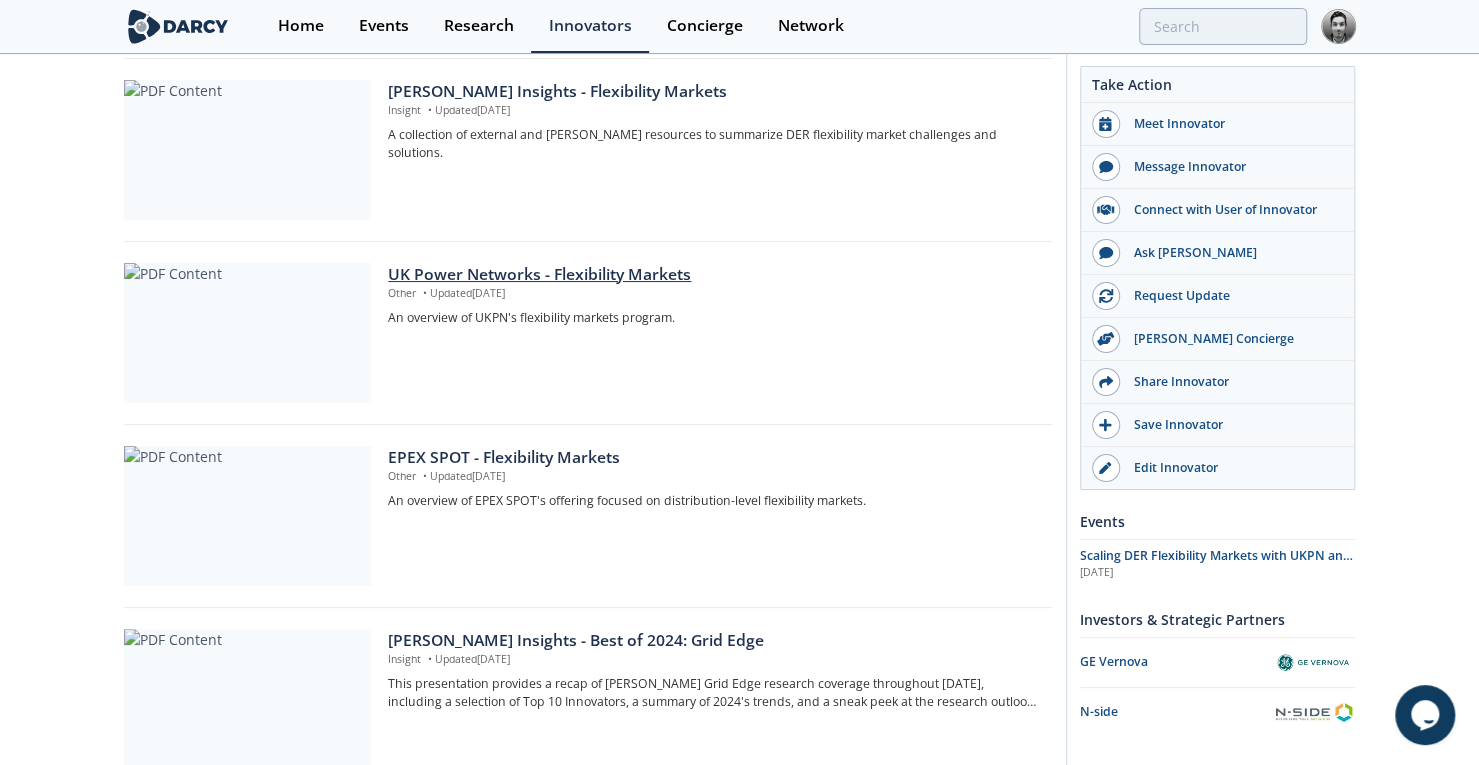 click on "UK Power Networks - Flexibility Markets" at bounding box center (712, 275) 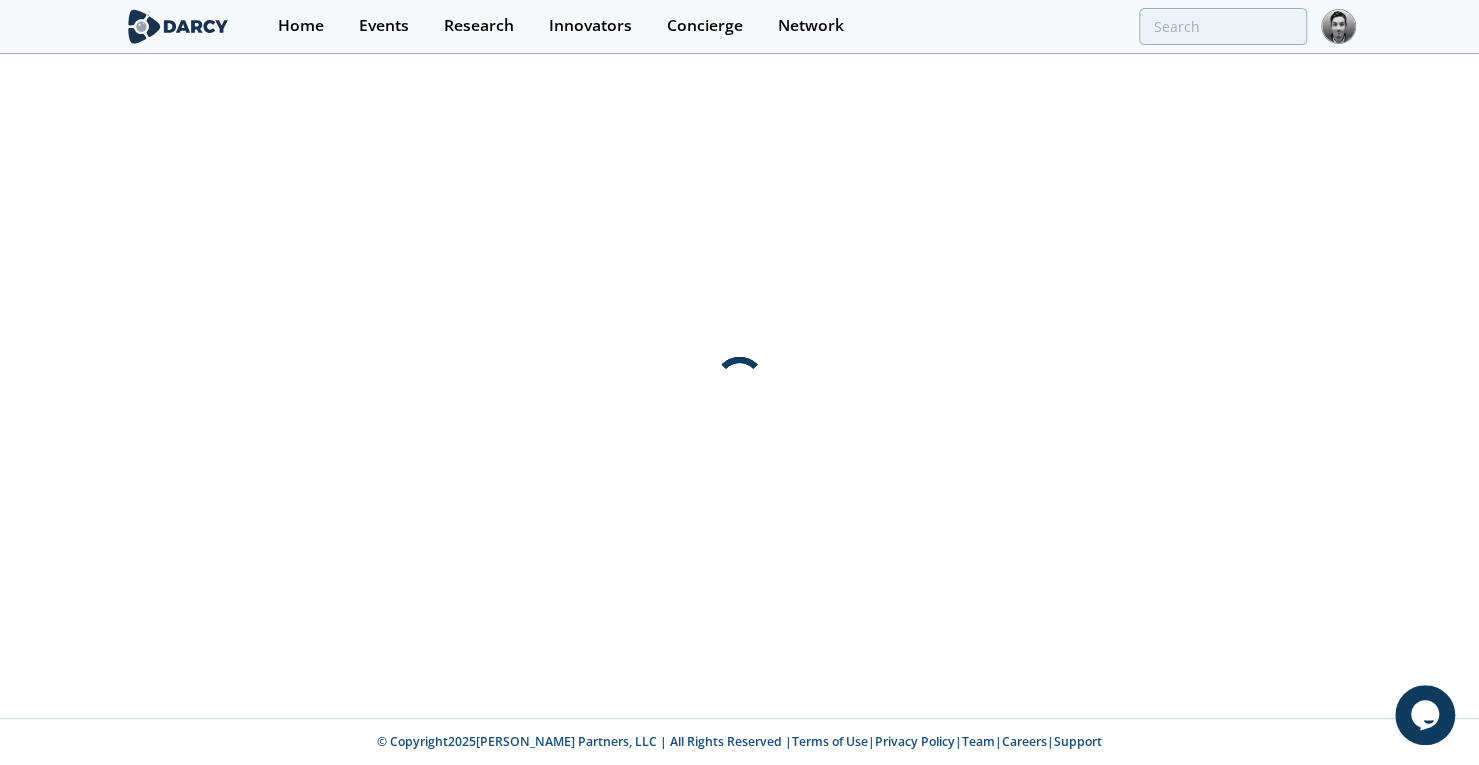 scroll, scrollTop: 0, scrollLeft: 0, axis: both 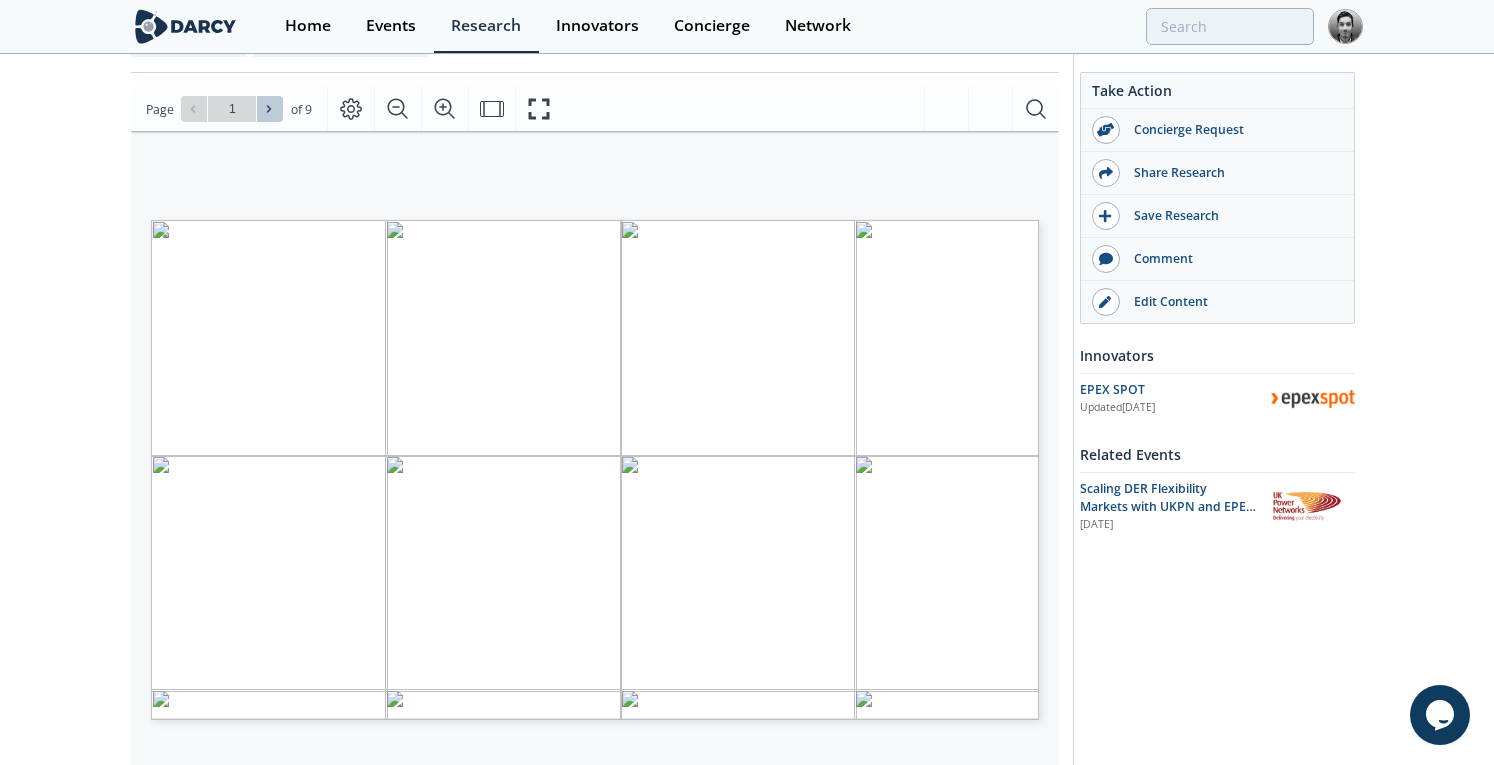 click 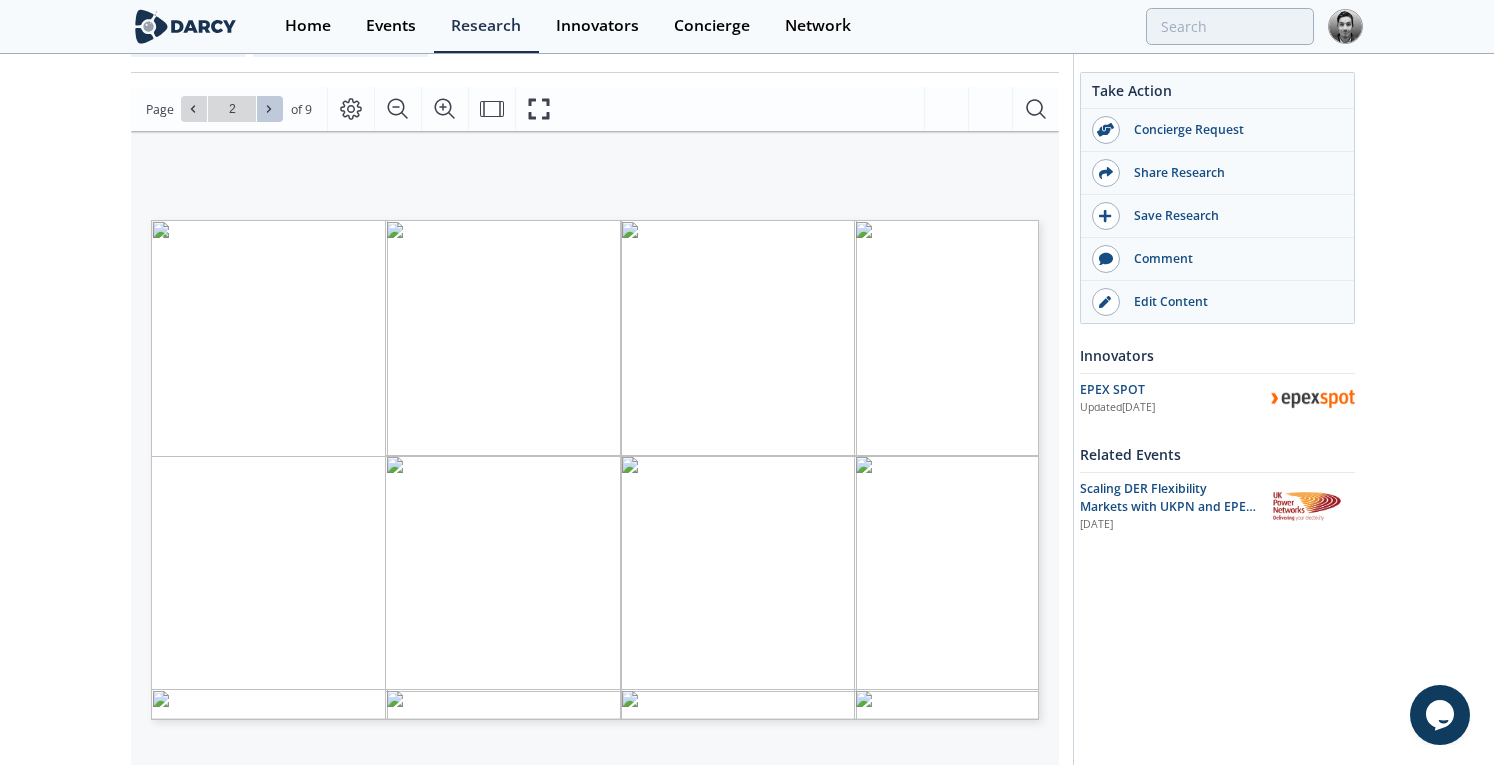 click 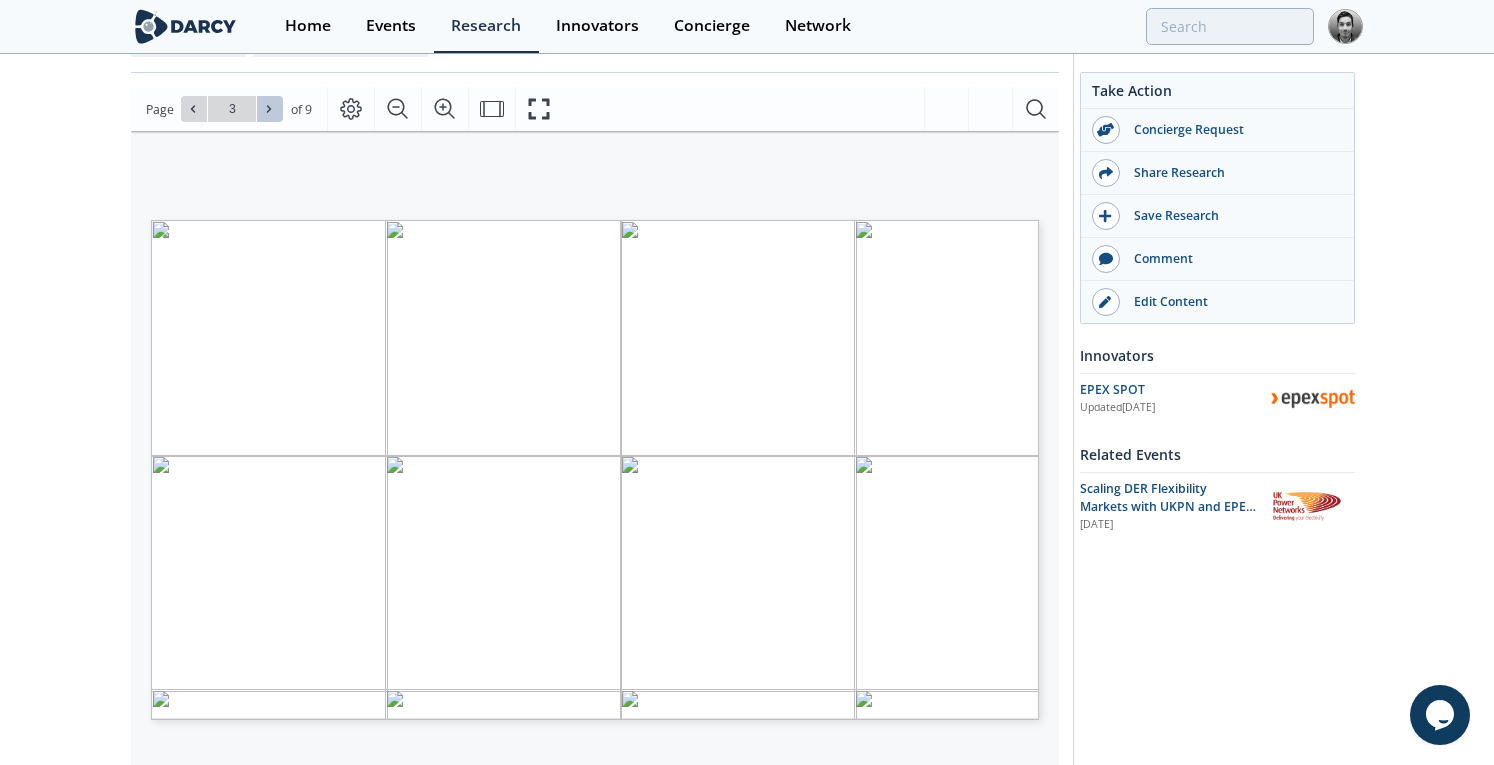 click 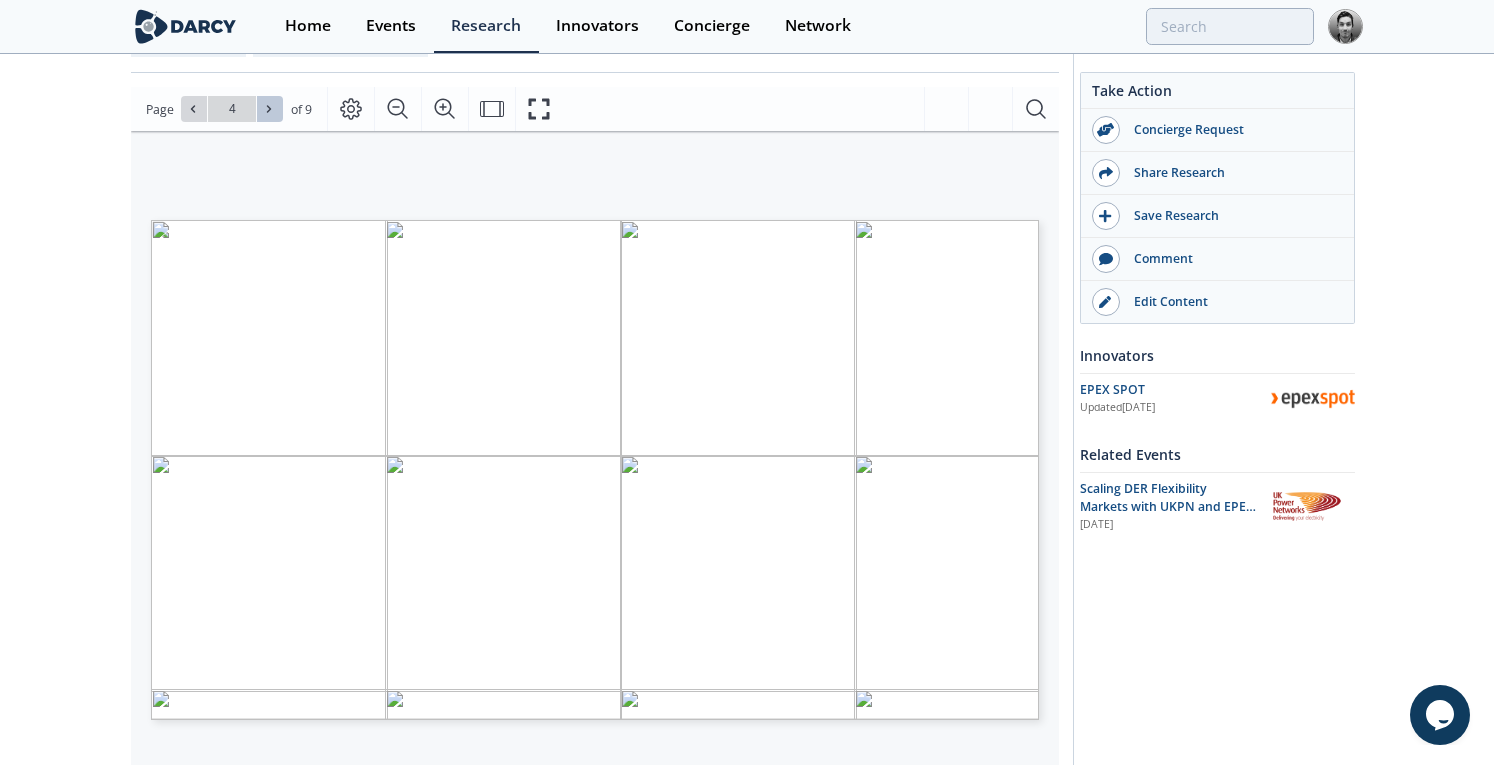click 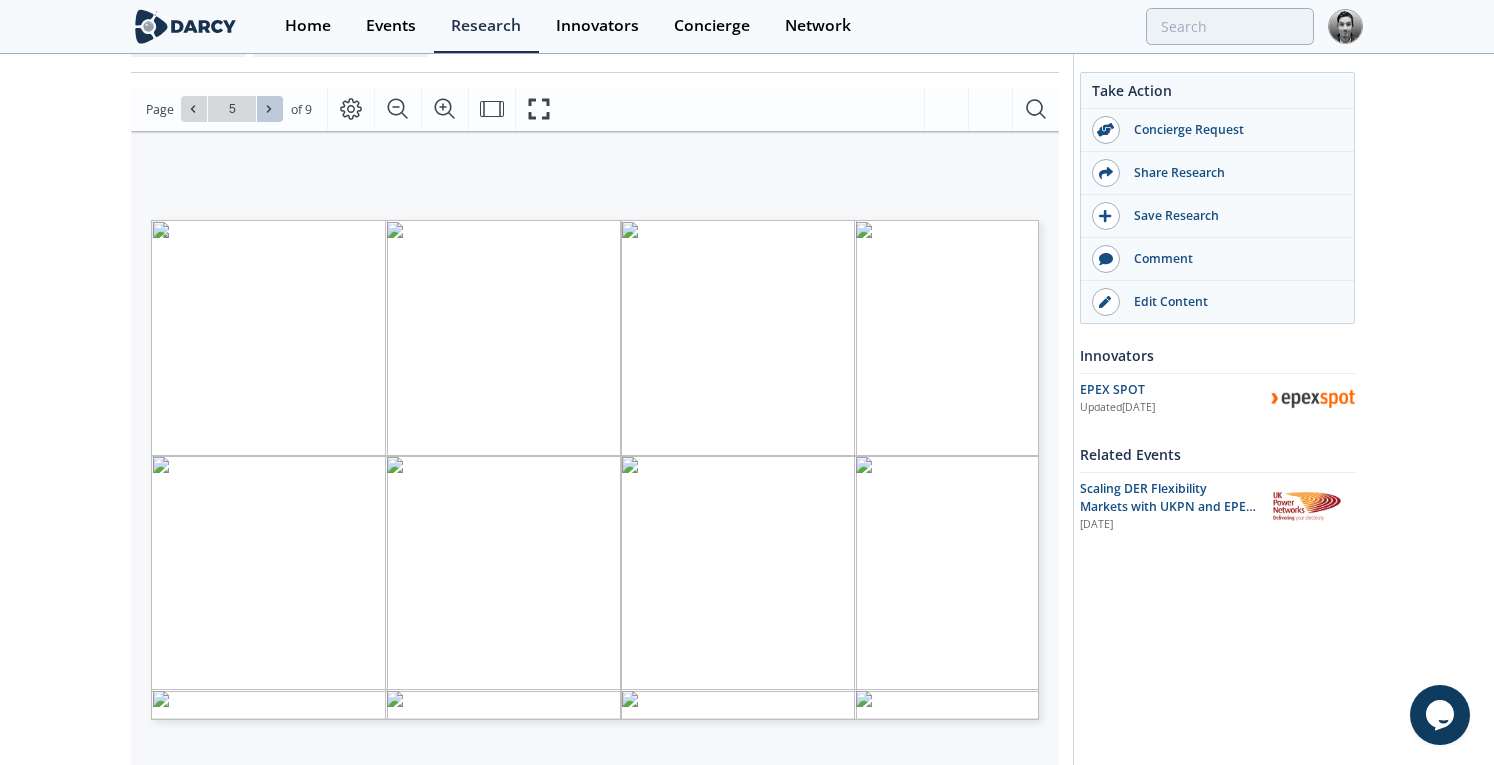 click 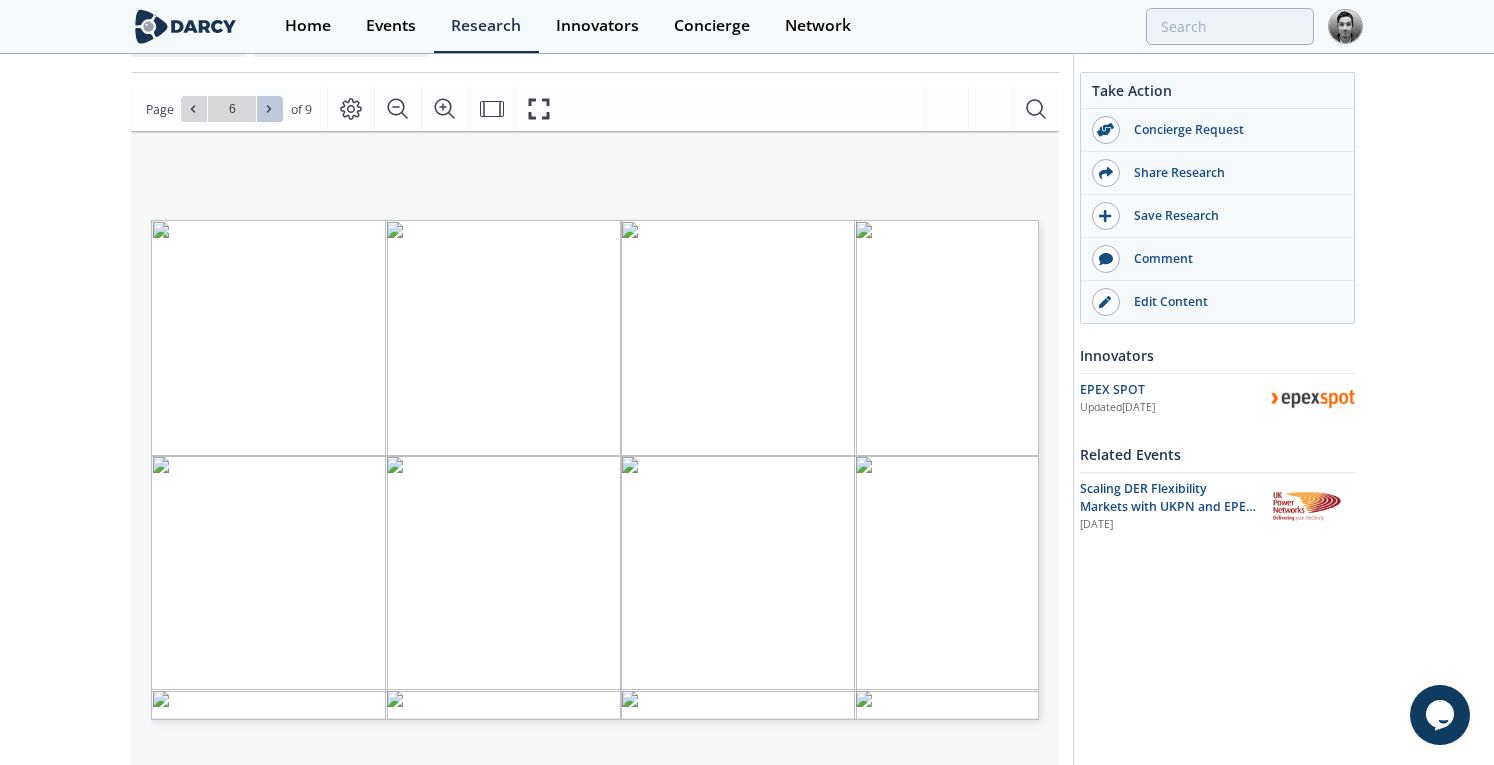 click 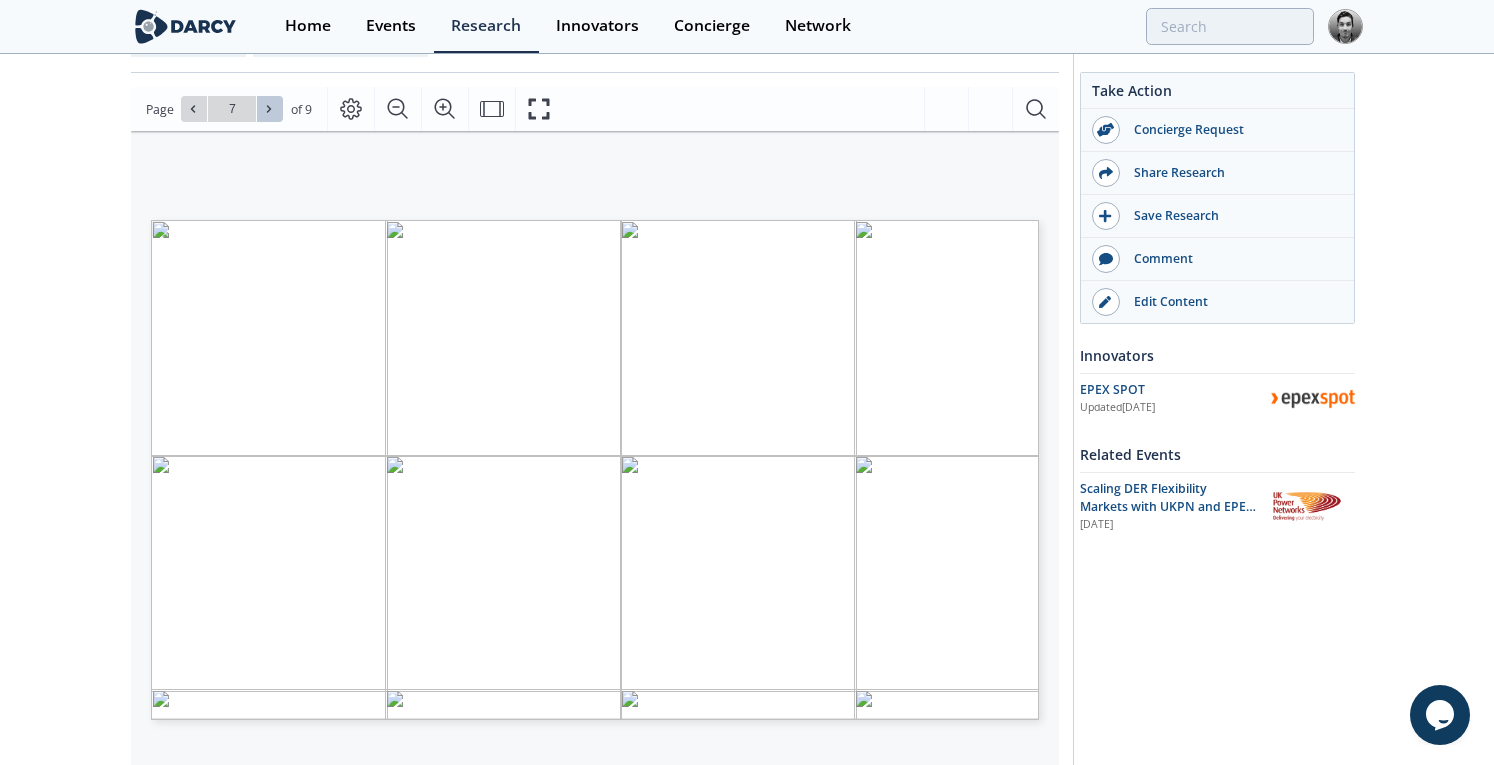 click 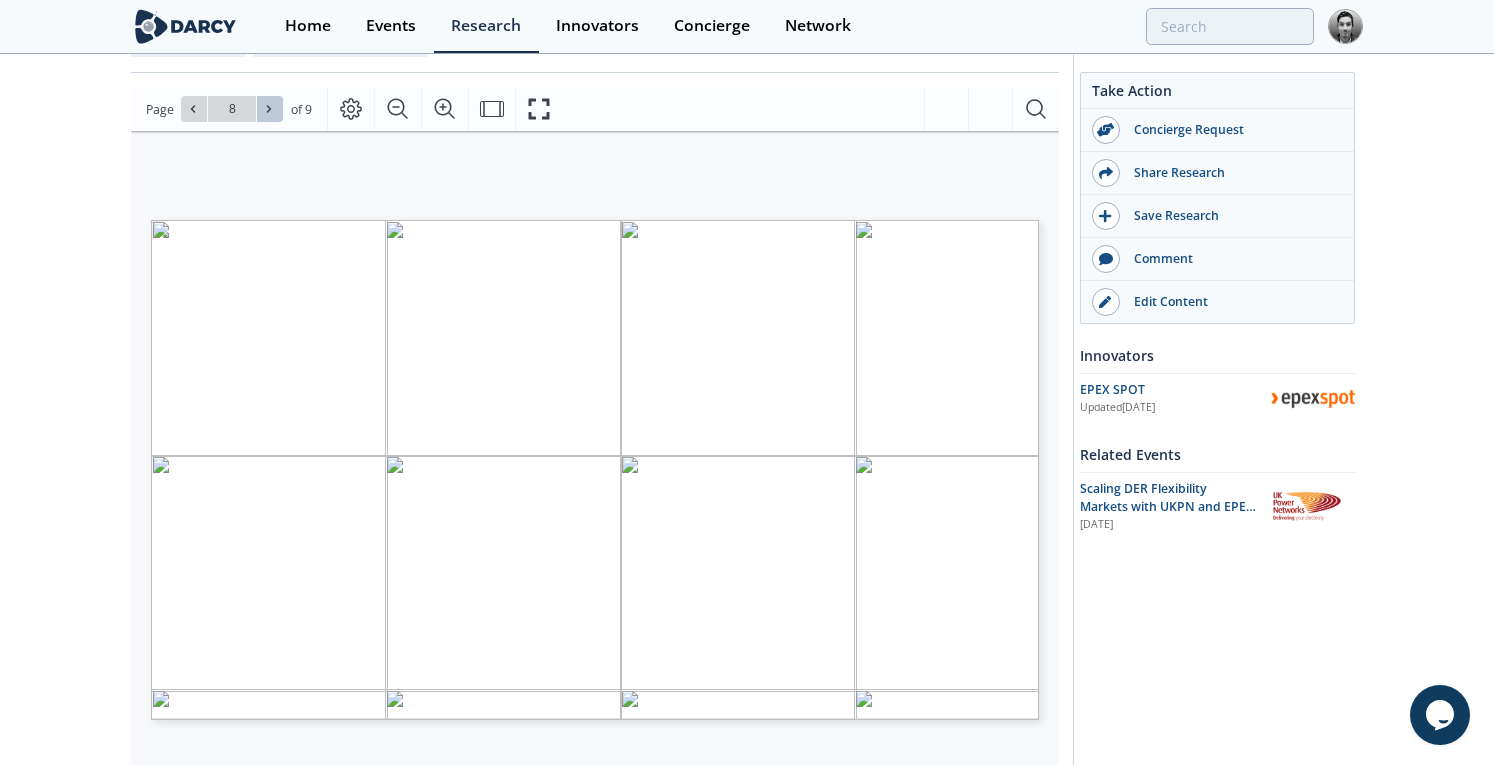 click 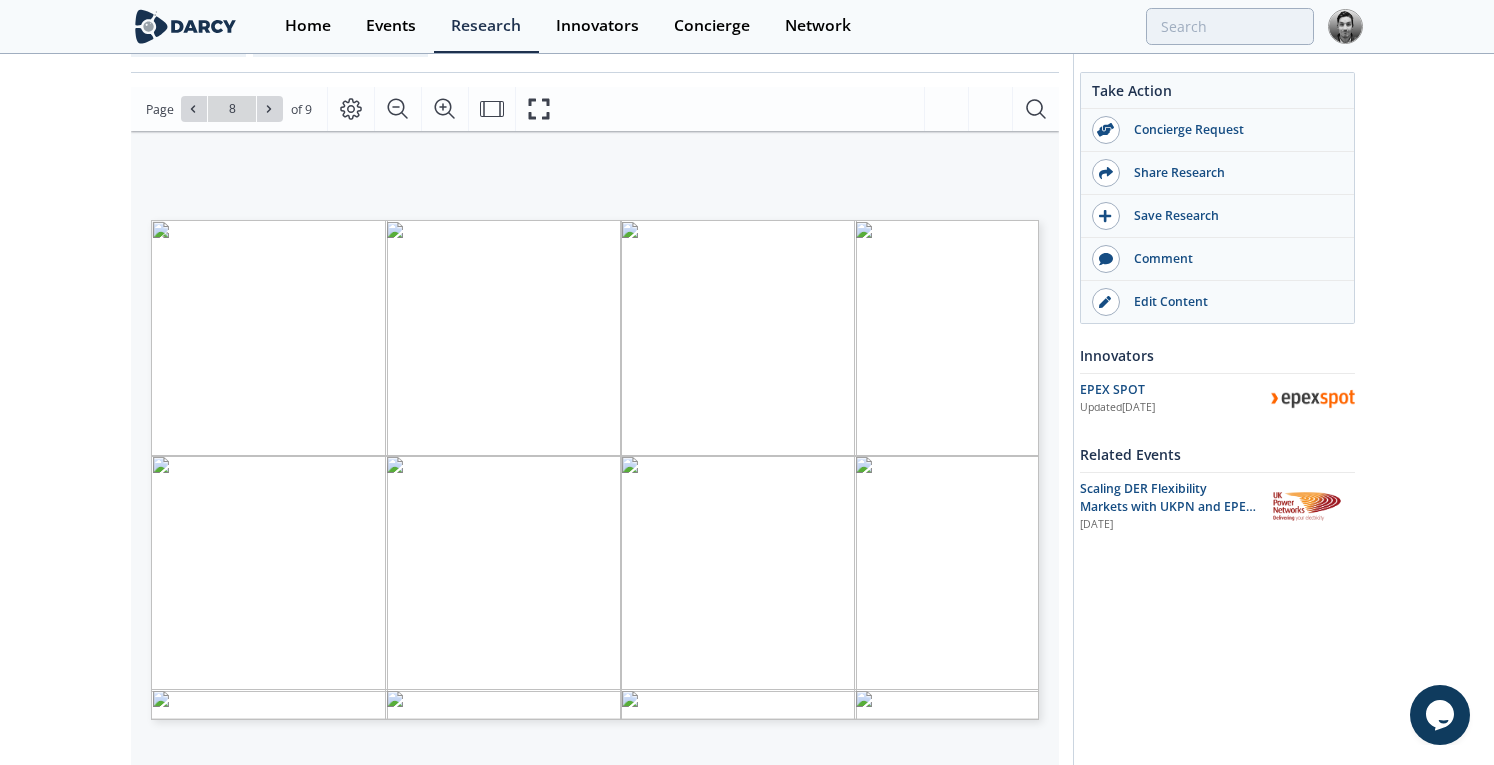 type on "9" 